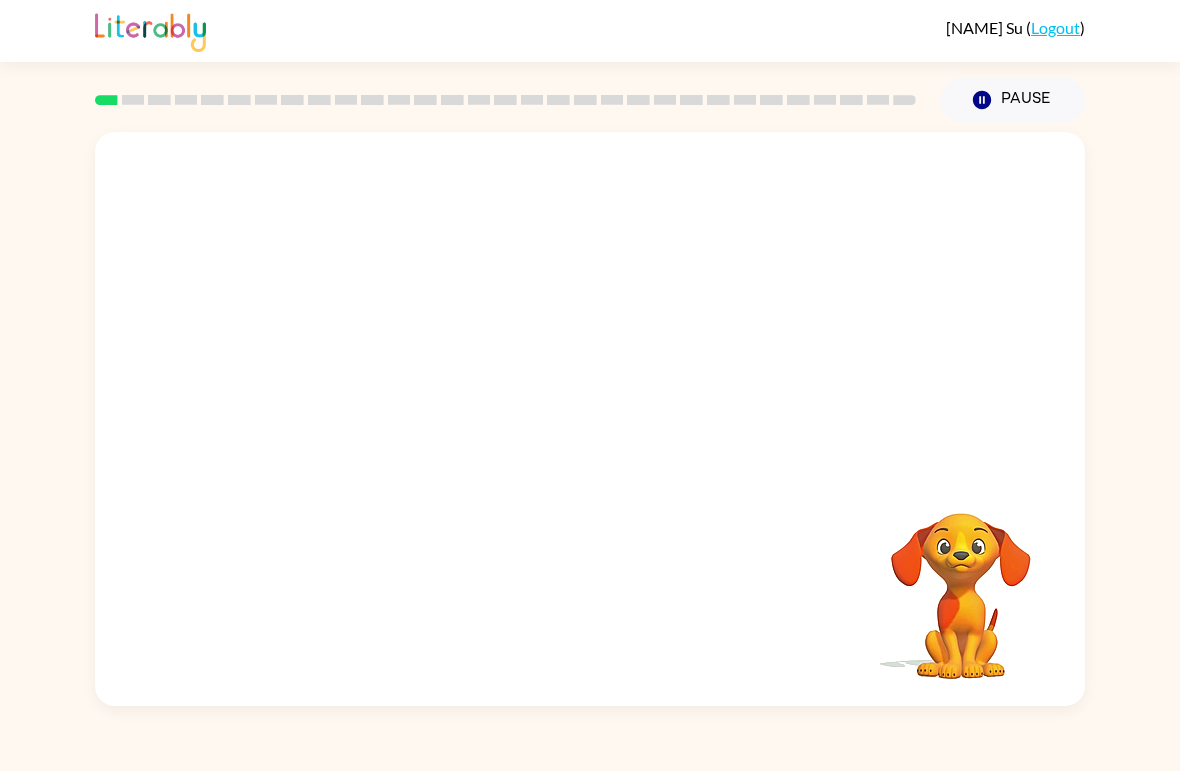 scroll, scrollTop: 0, scrollLeft: 0, axis: both 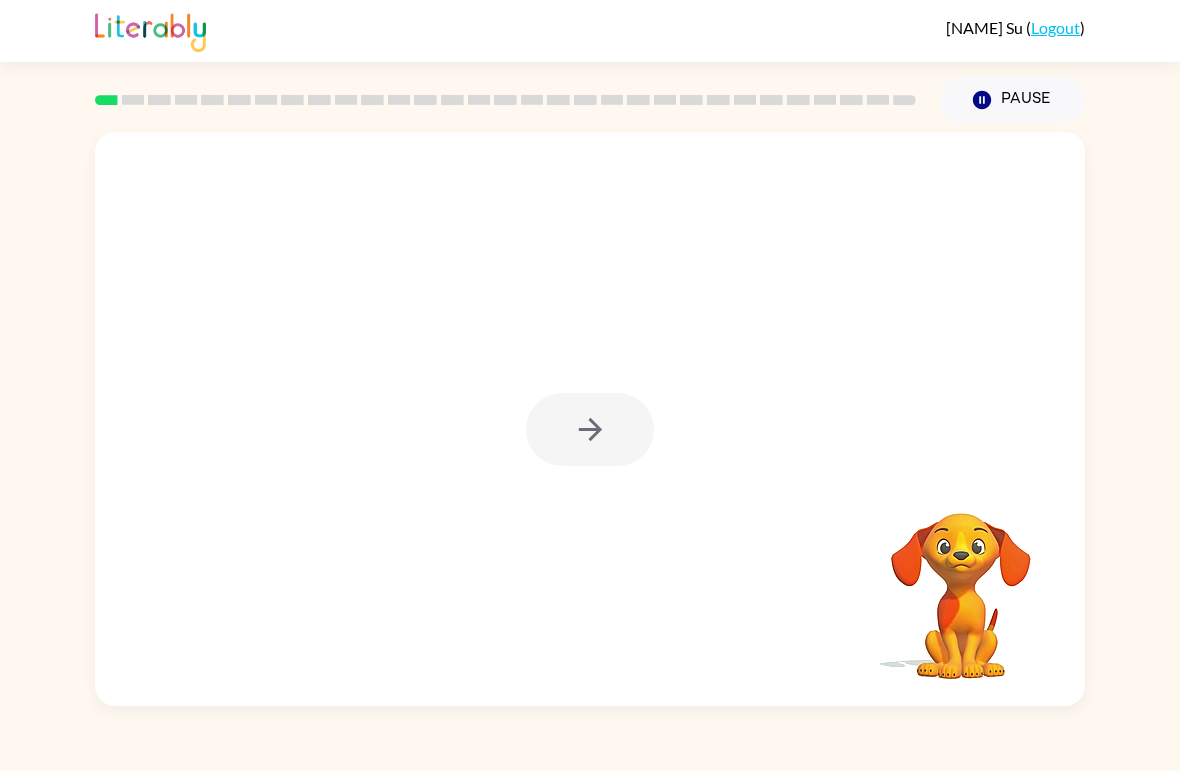 click at bounding box center (590, 429) 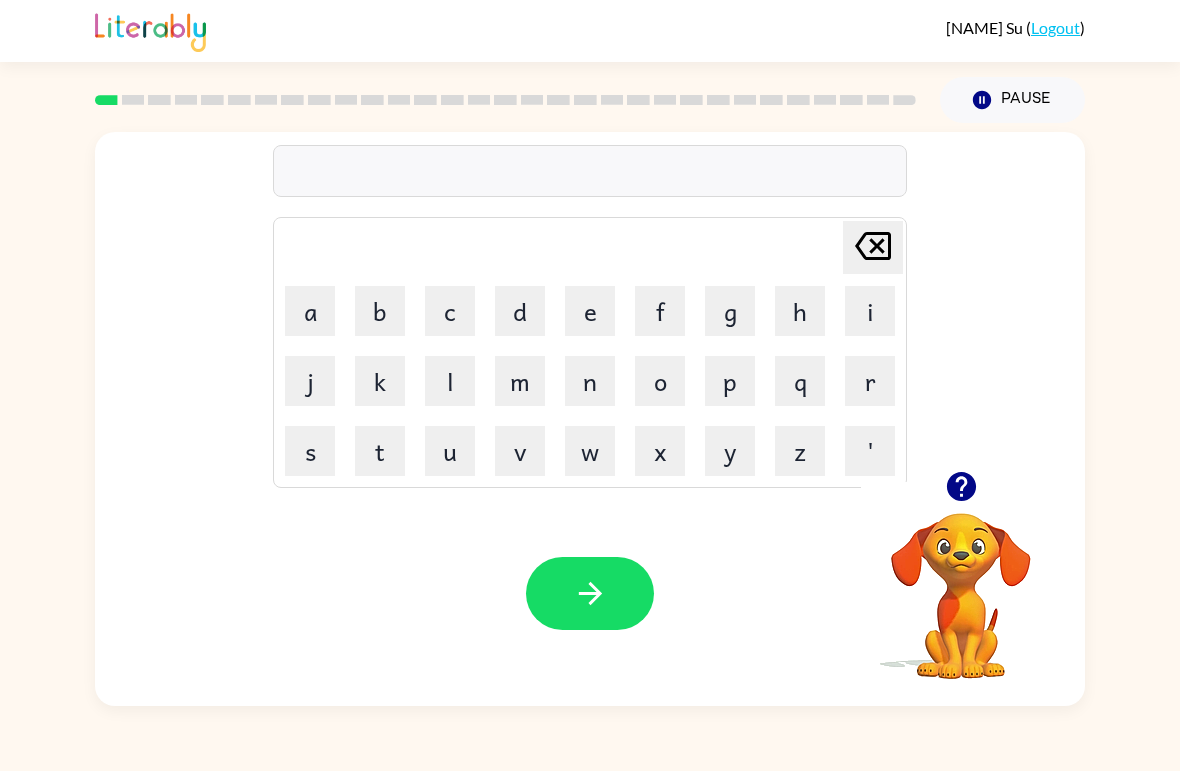 click on "b" at bounding box center [310, 311] 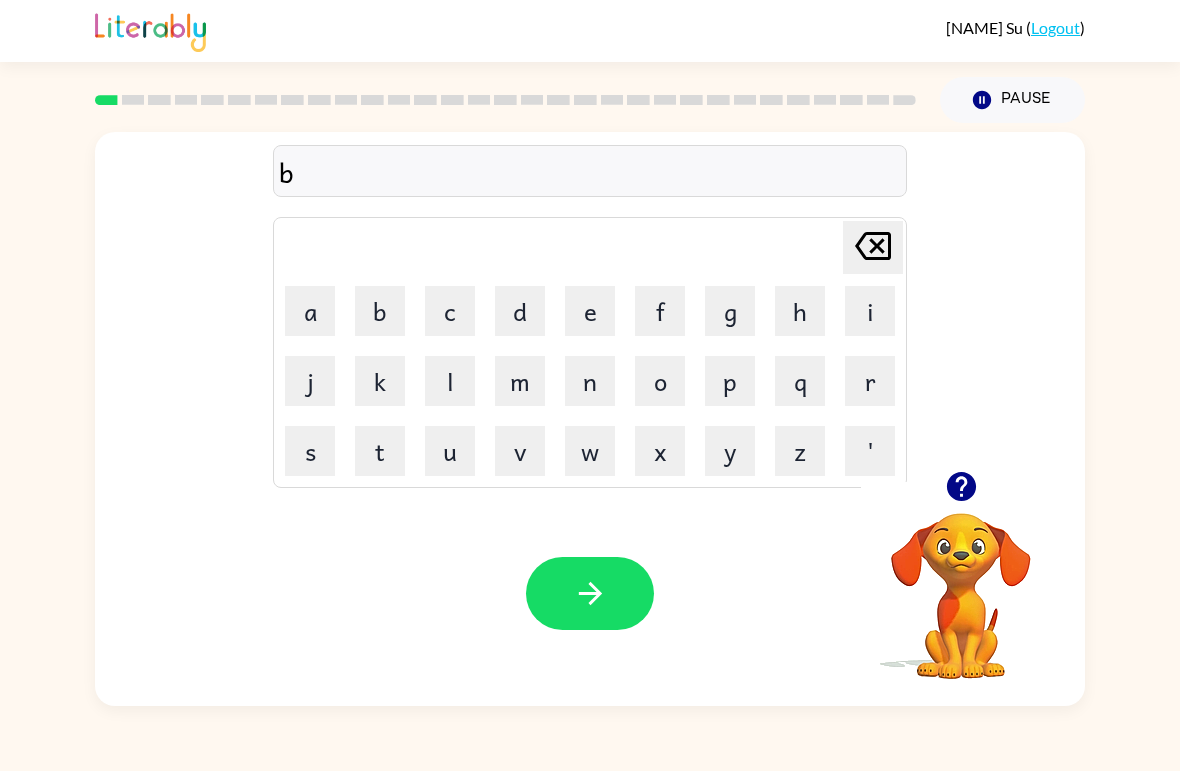 click on "o" at bounding box center (310, 311) 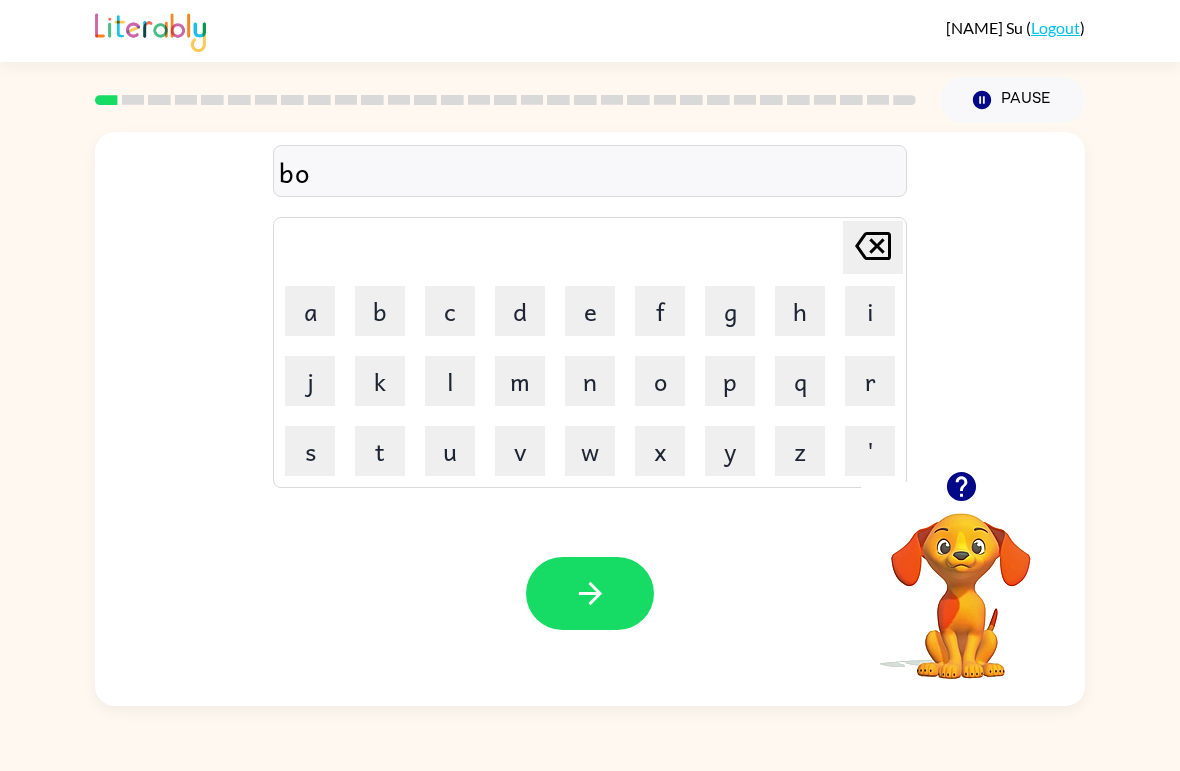 click on "a" at bounding box center (310, 311) 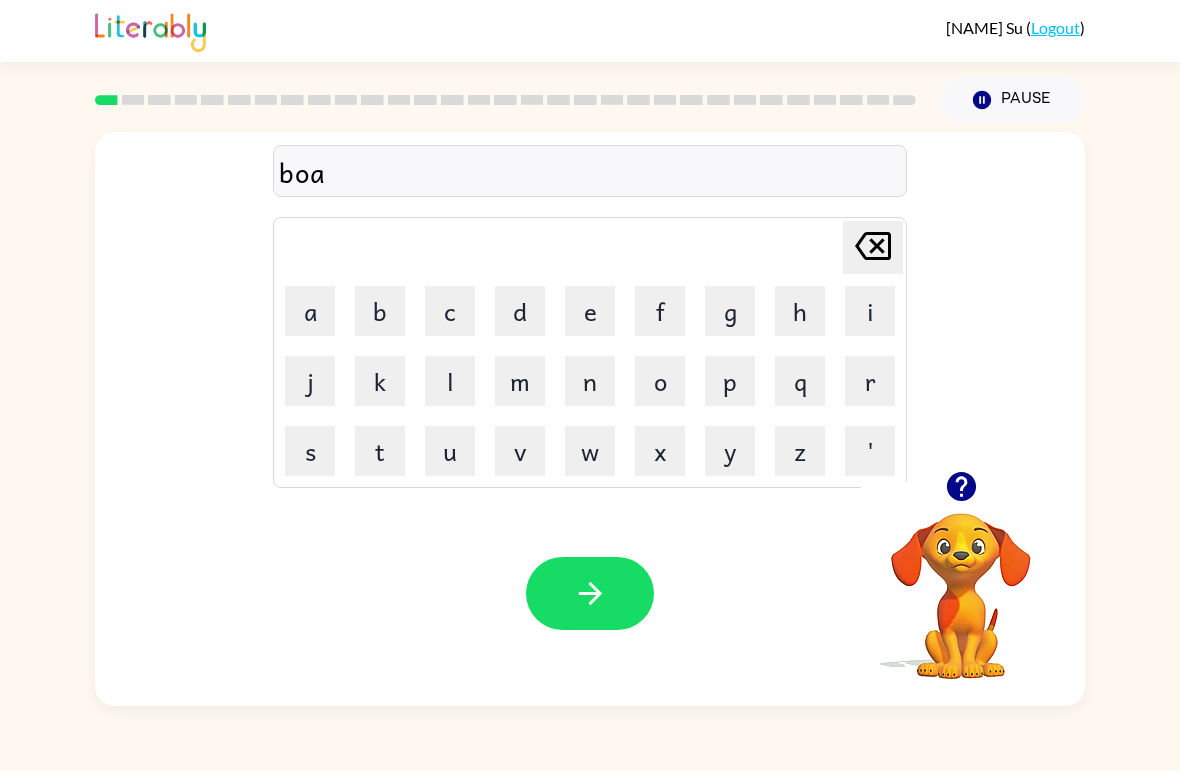 click on "r" at bounding box center (310, 311) 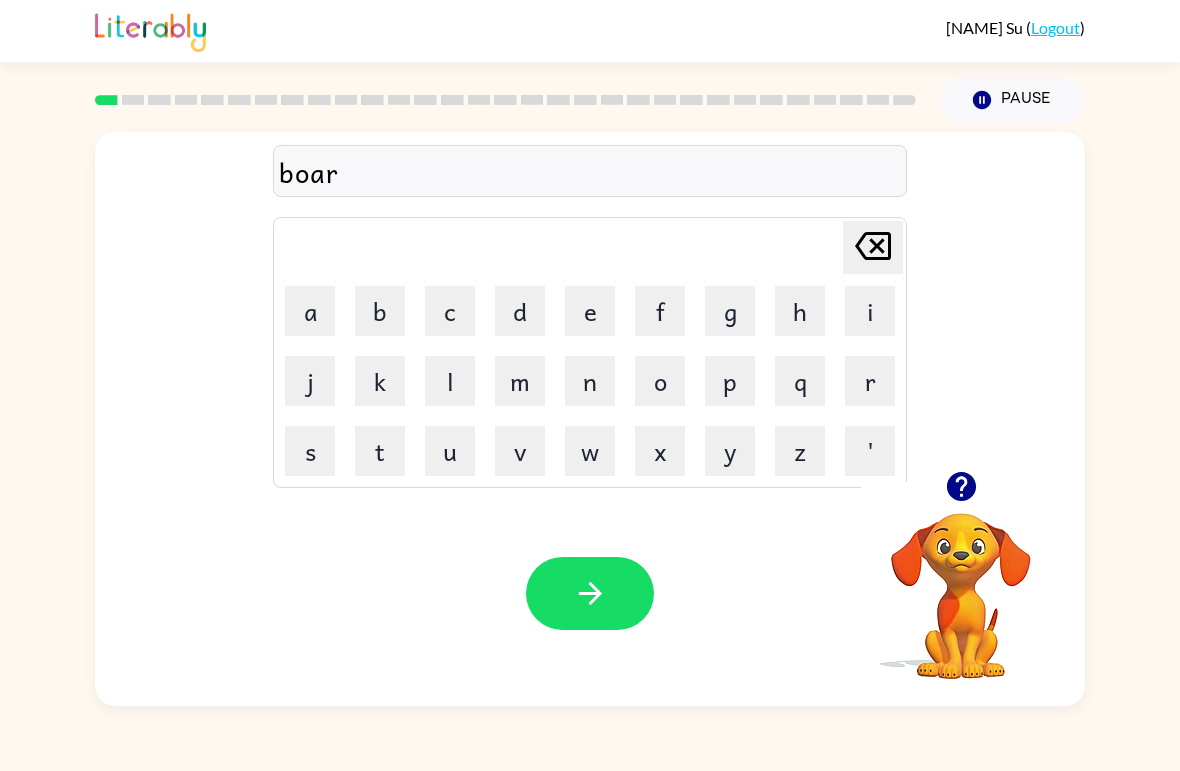 click on "d" at bounding box center (310, 311) 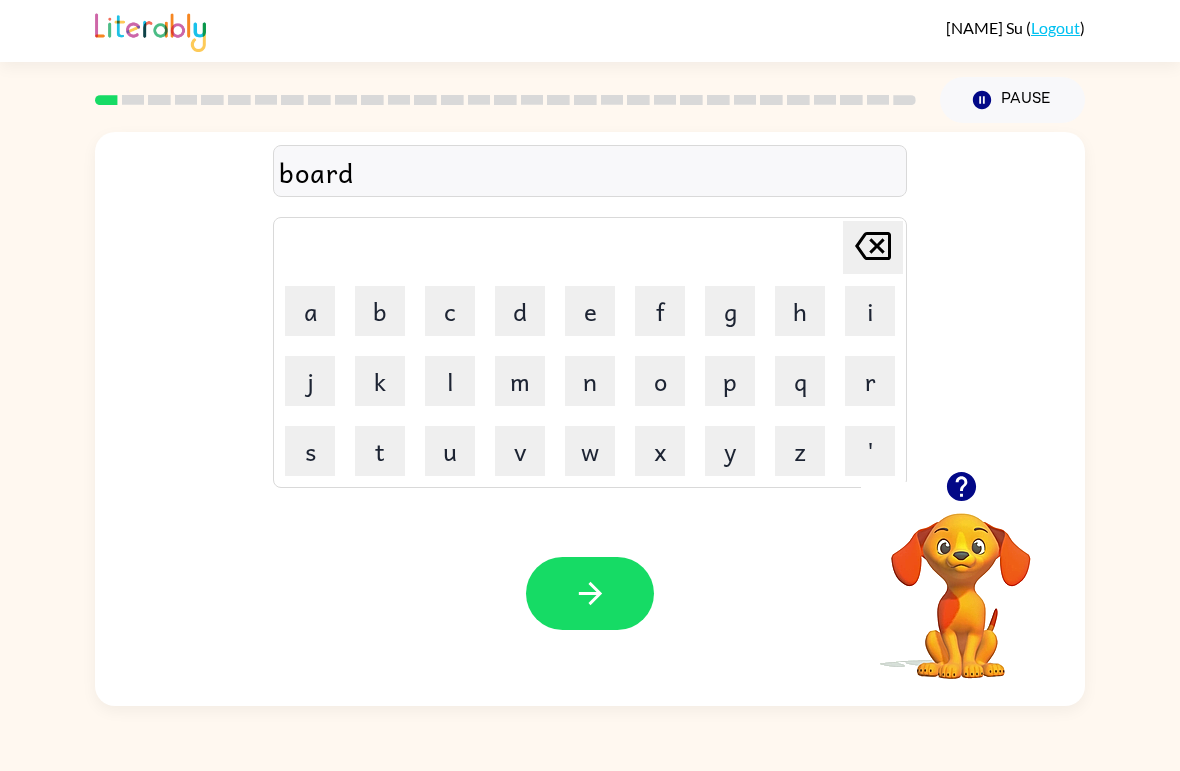 click on "Pause Pause" at bounding box center (1012, 100) 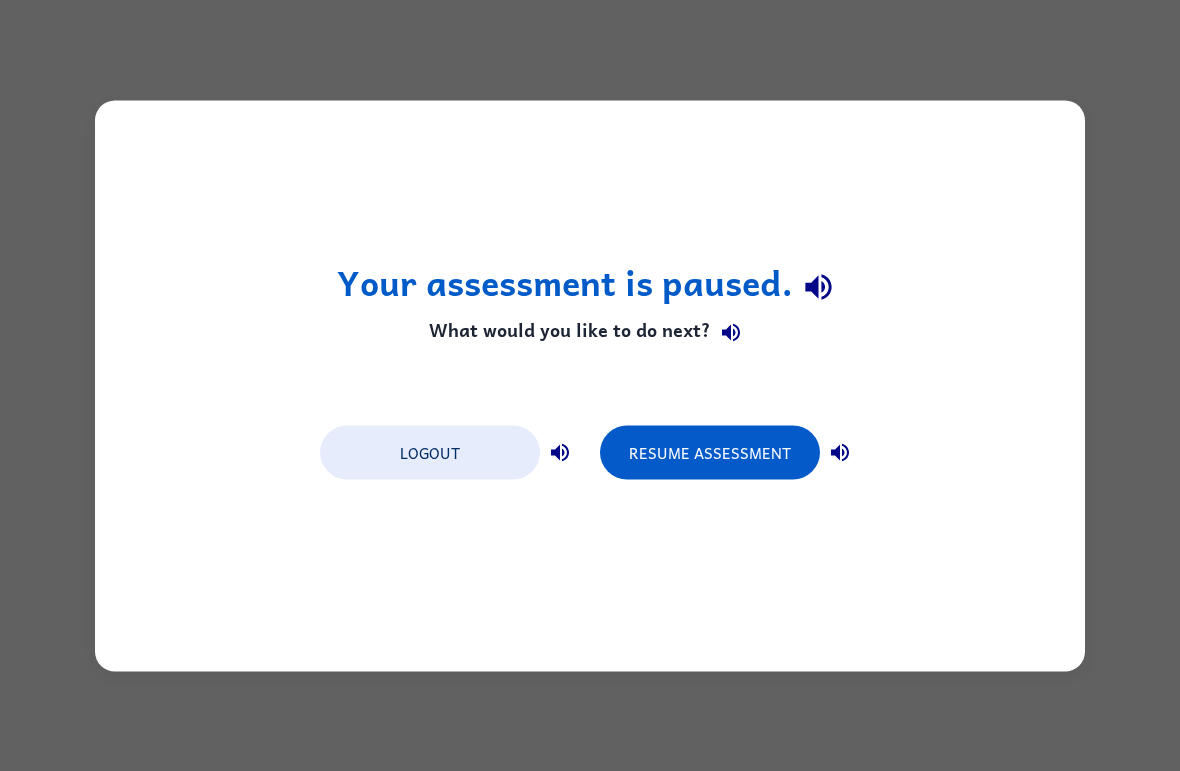 click on "Resume Assessment" at bounding box center (710, 452) 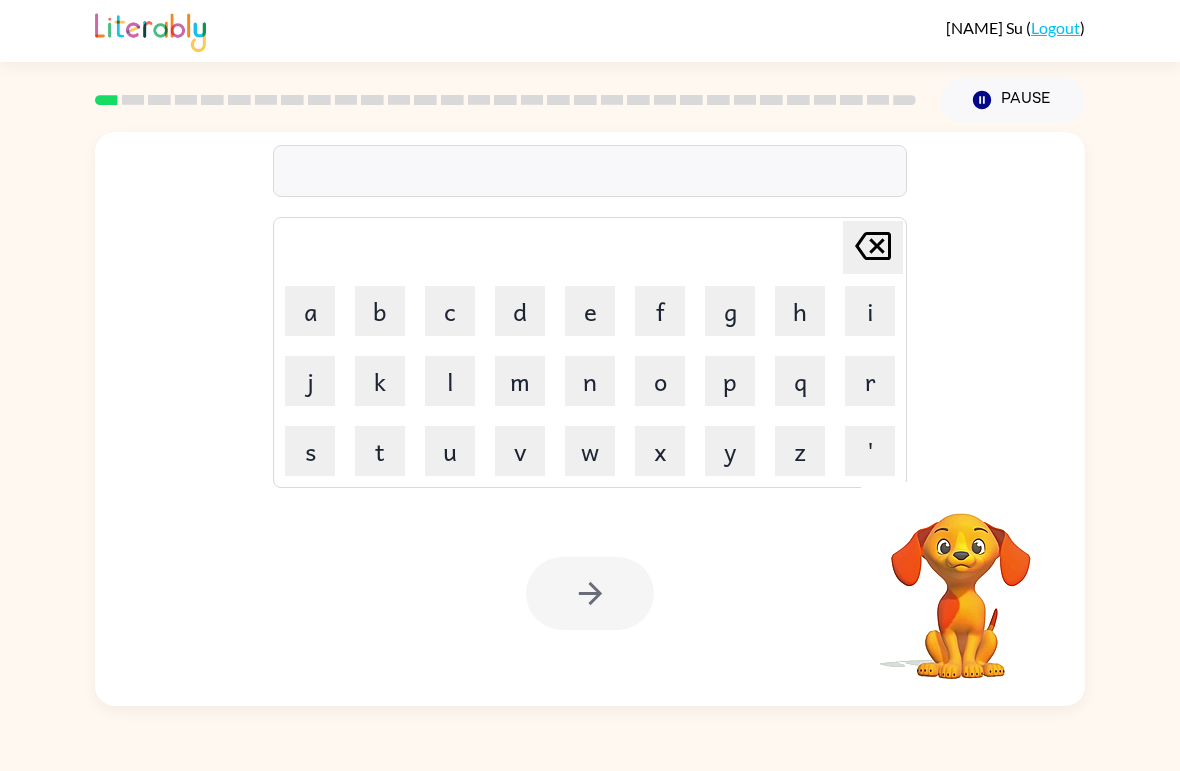 click on "b" at bounding box center [310, 311] 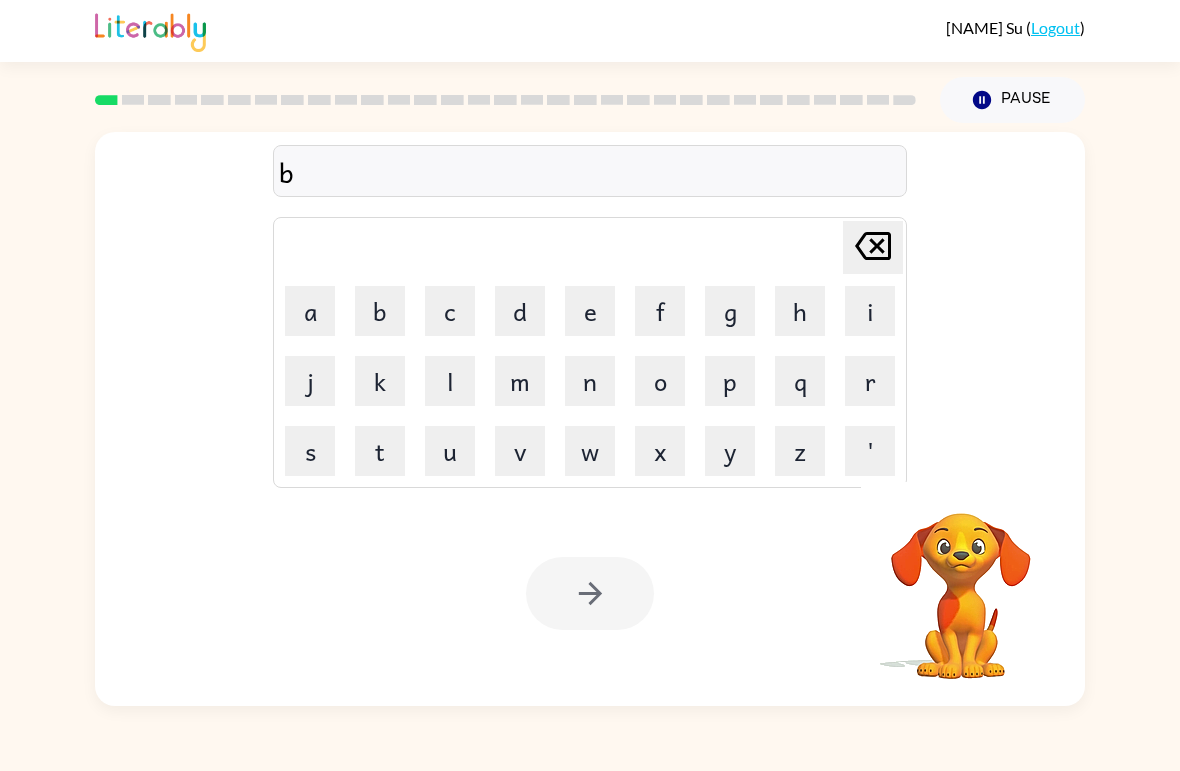 click on "o" at bounding box center [310, 311] 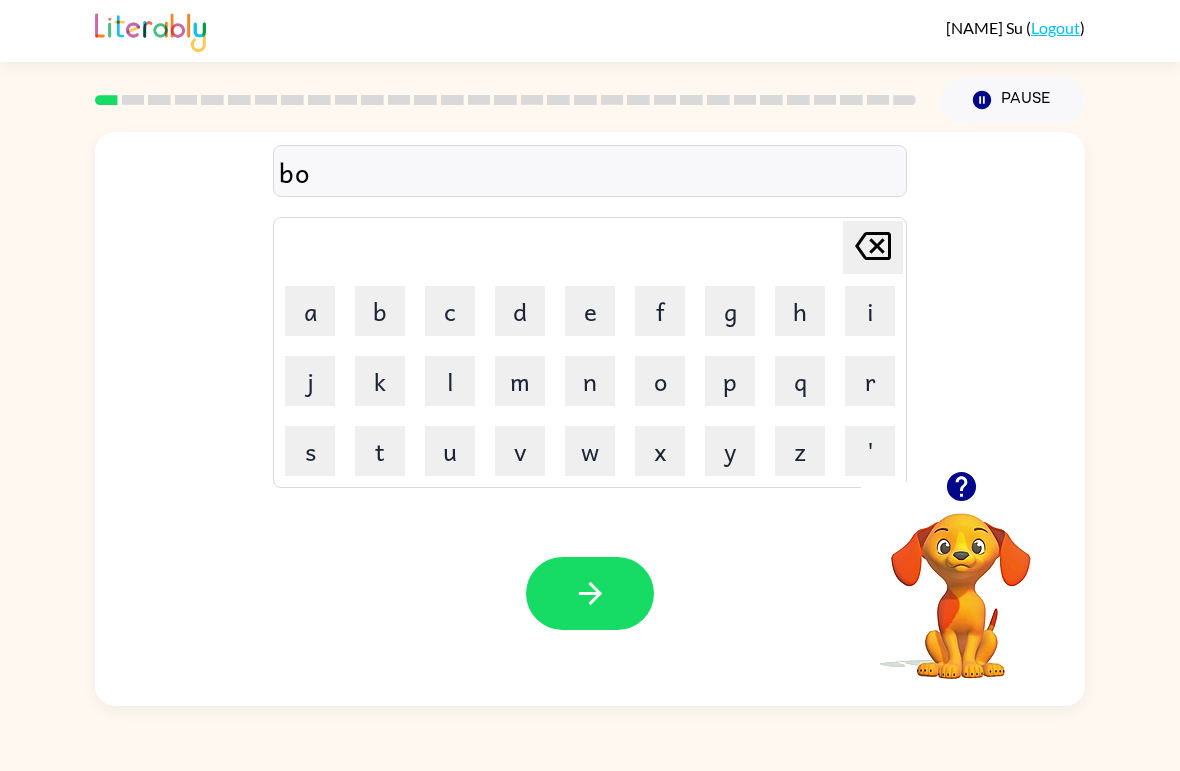 click on "r" at bounding box center [310, 311] 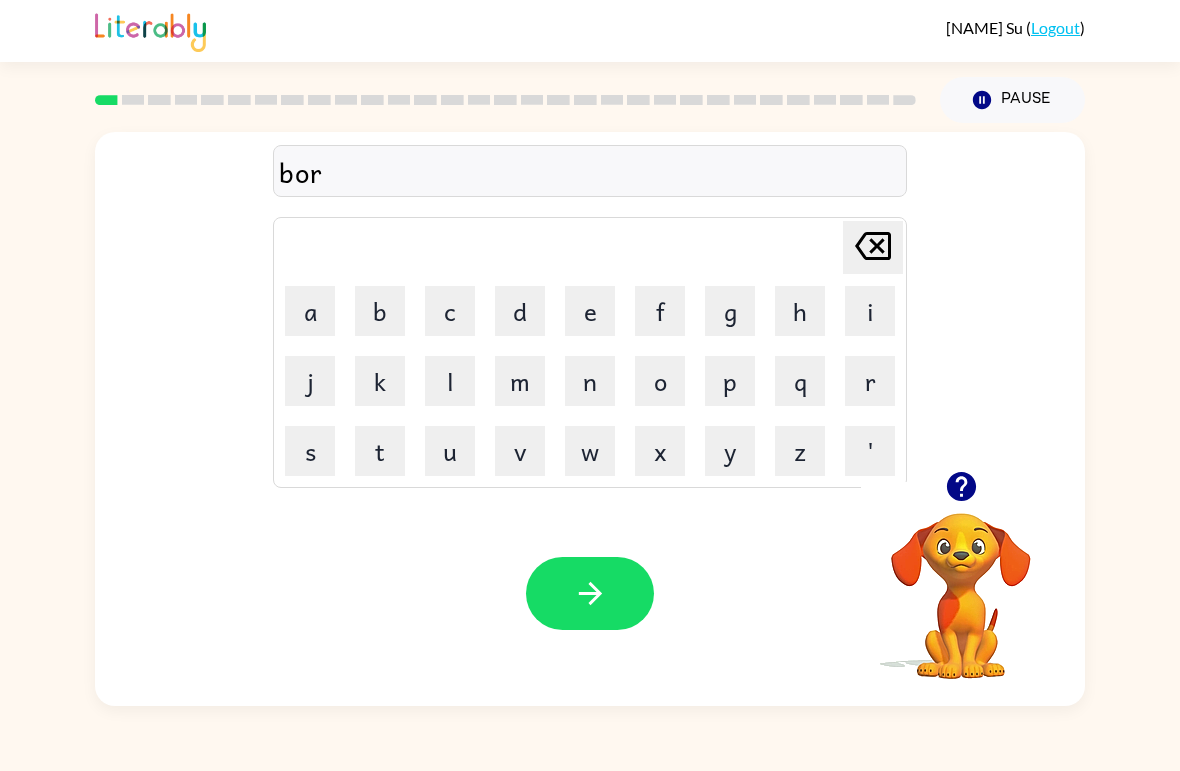 click on "d" at bounding box center (310, 311) 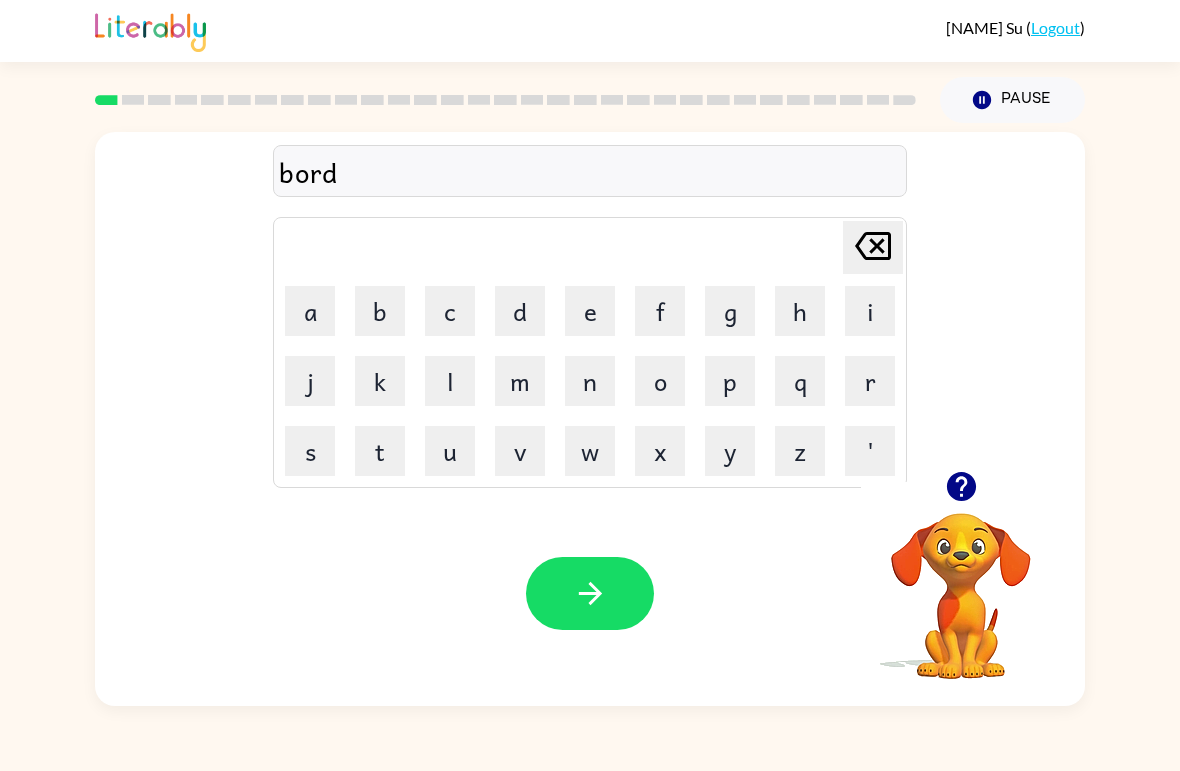click on "o" at bounding box center (310, 311) 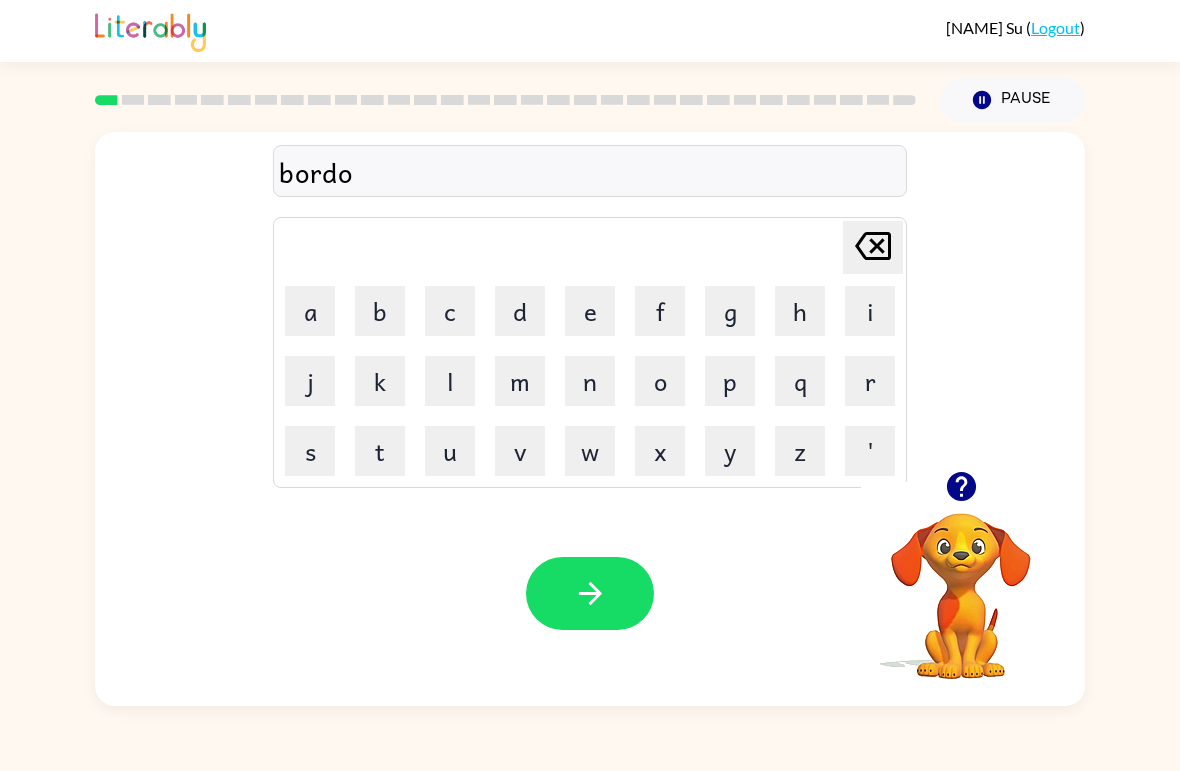 click on "r" at bounding box center [310, 311] 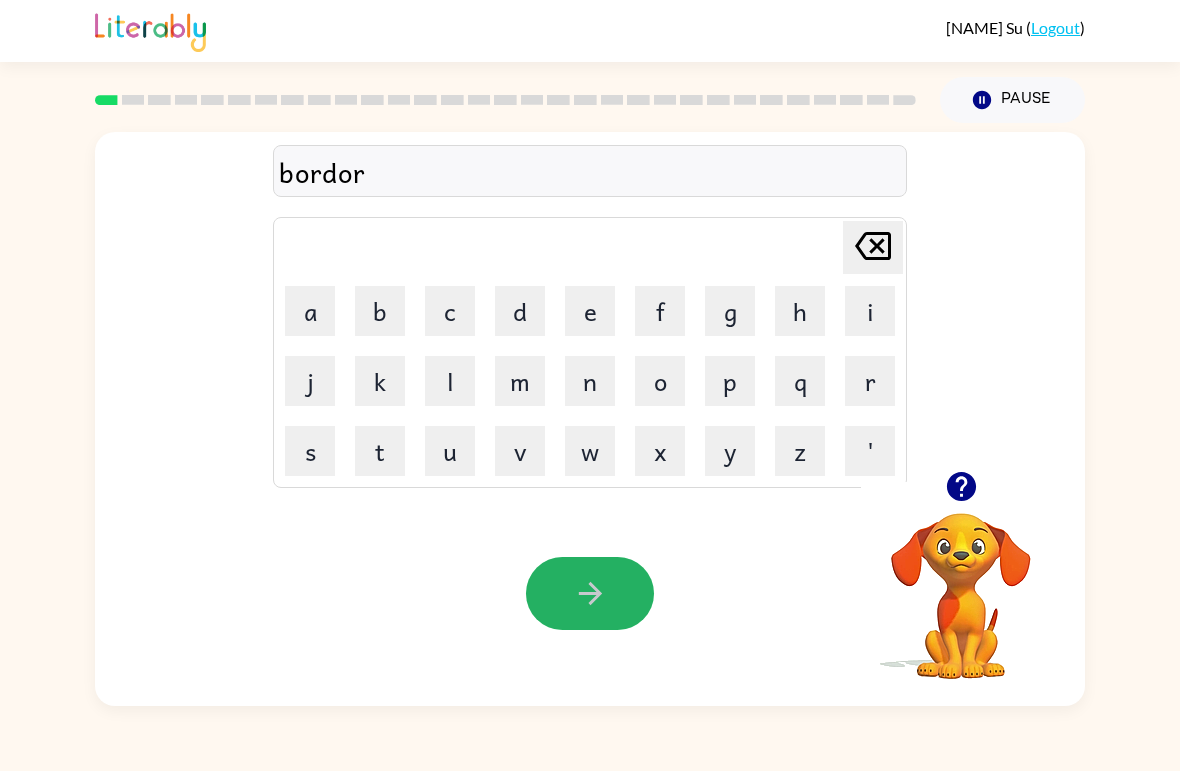 click at bounding box center (590, 593) 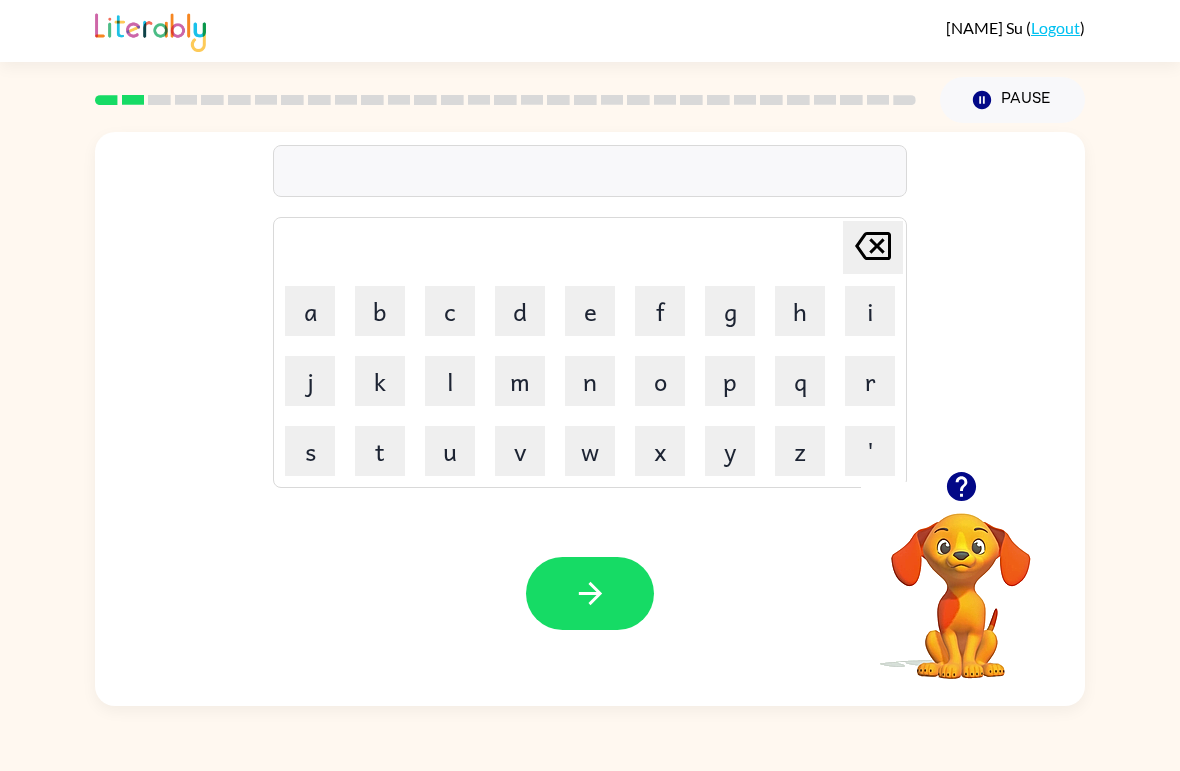 click on "r" at bounding box center [310, 311] 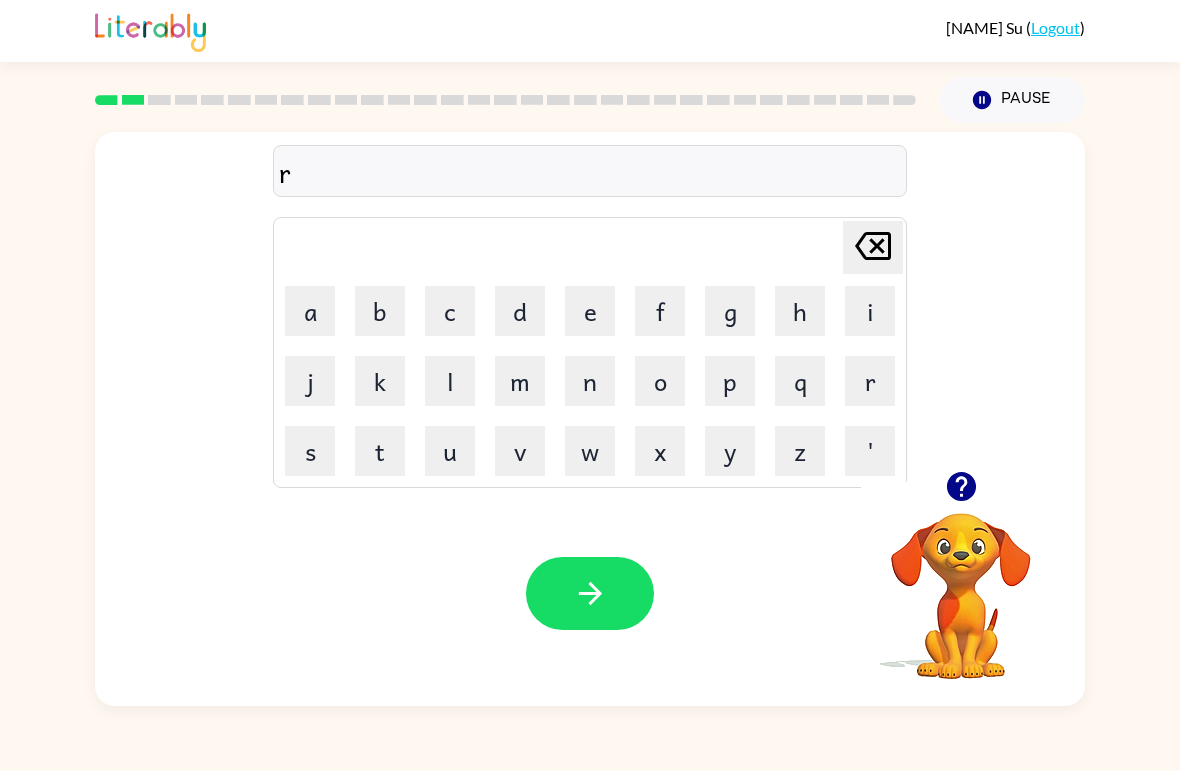 click on "o" at bounding box center (310, 311) 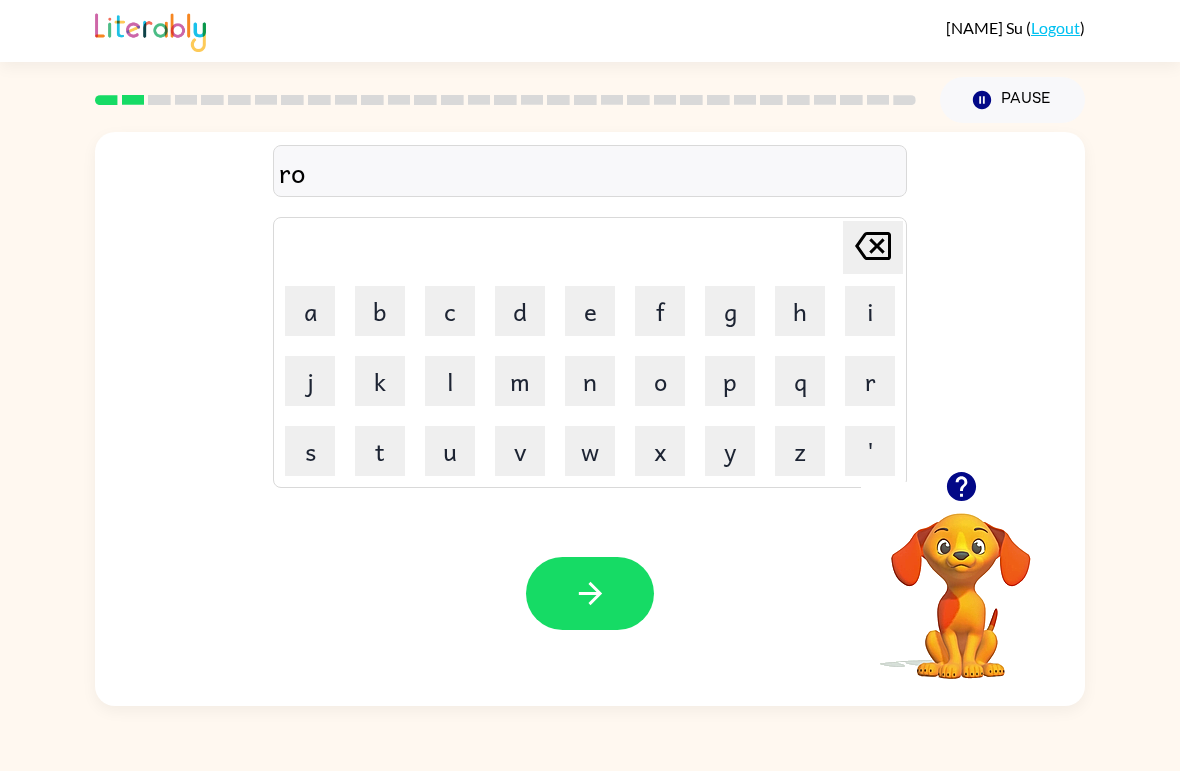 click on "u" at bounding box center [310, 311] 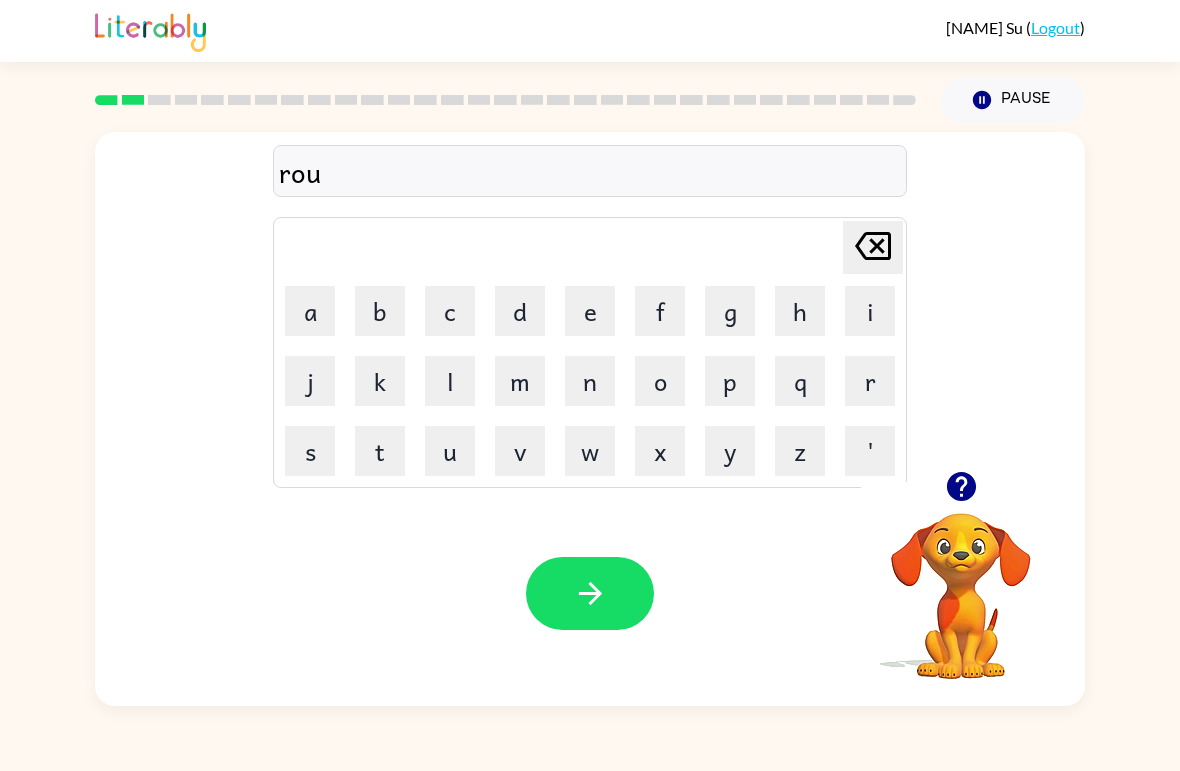 click on "n" at bounding box center (310, 311) 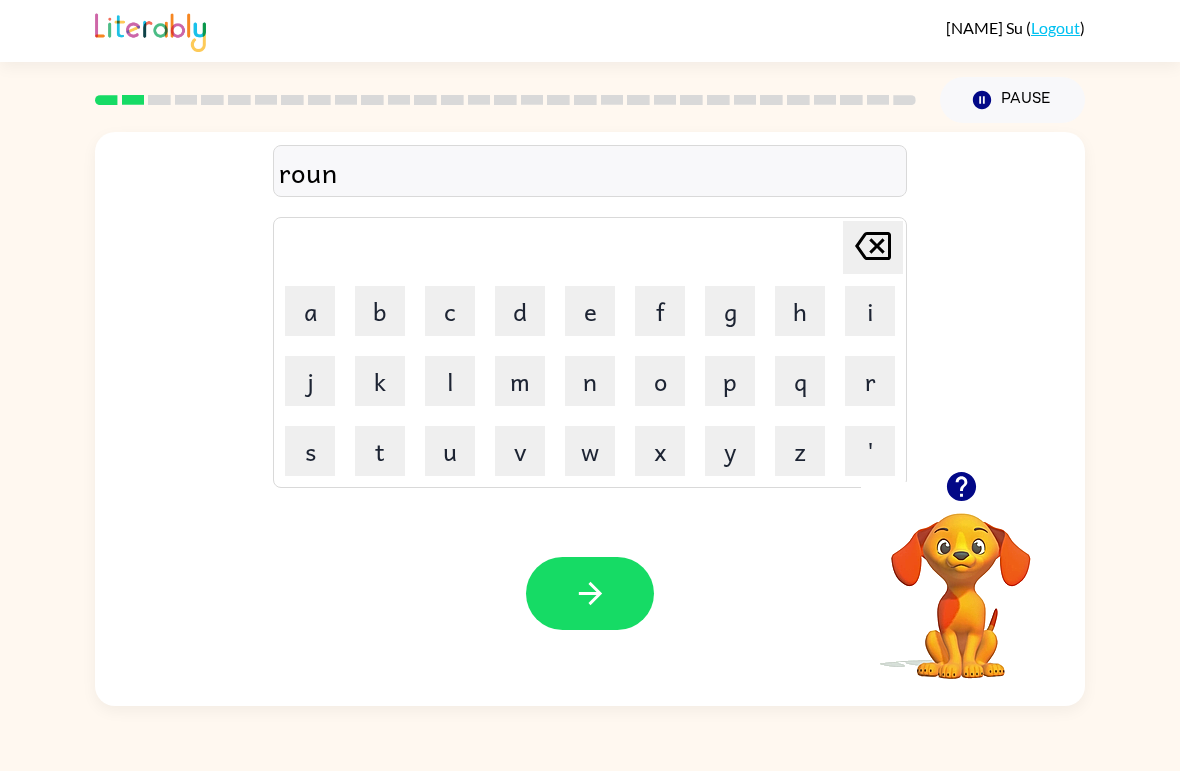 click on "d" at bounding box center [310, 311] 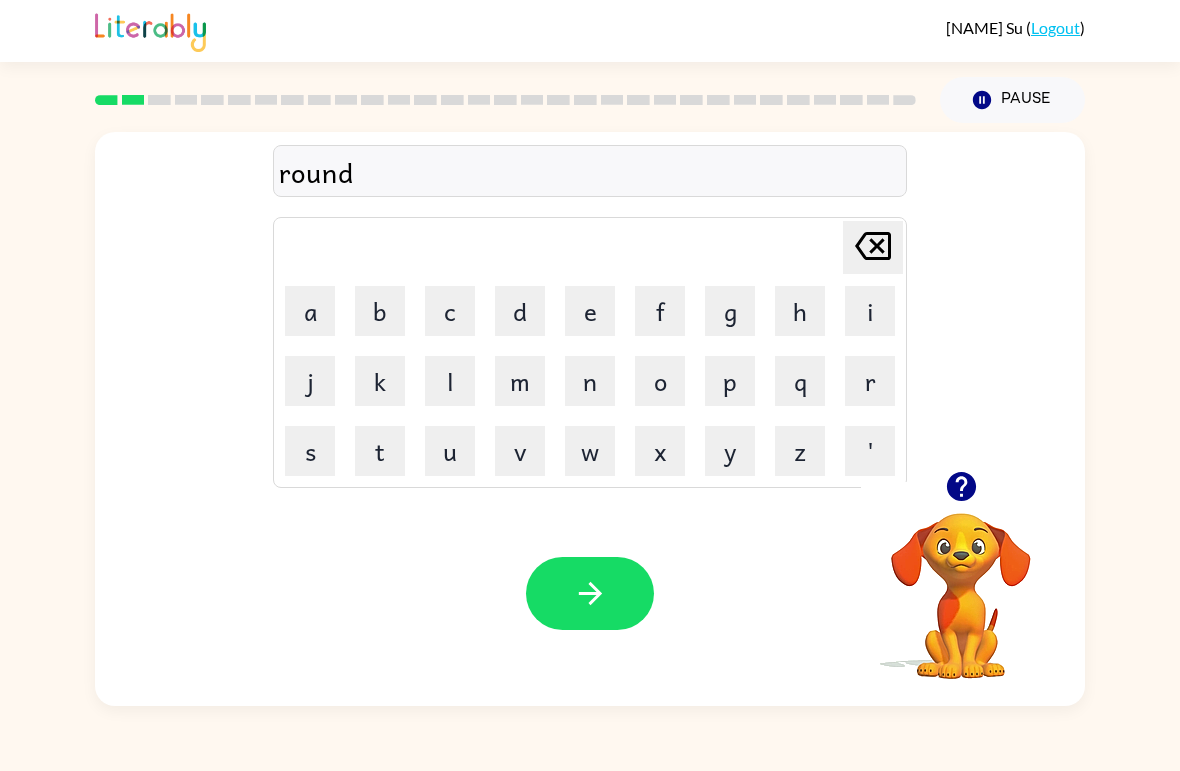 click at bounding box center (590, 593) 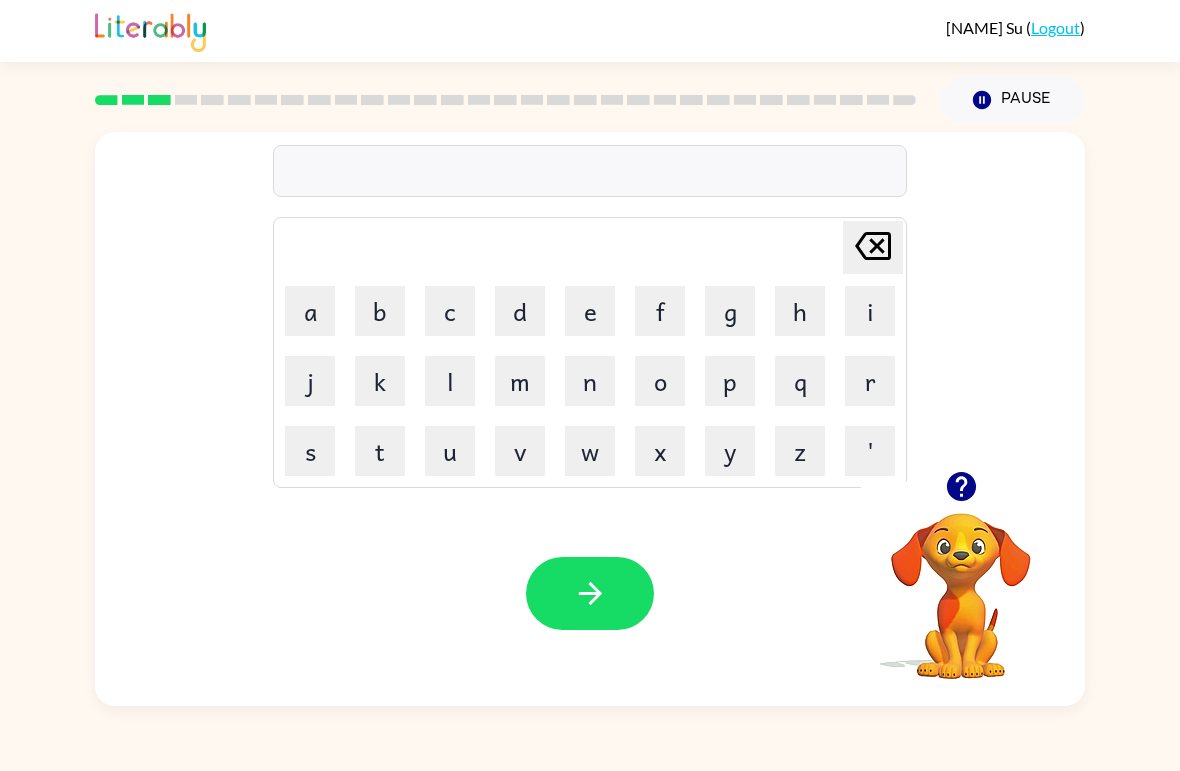 click on "m" at bounding box center [310, 311] 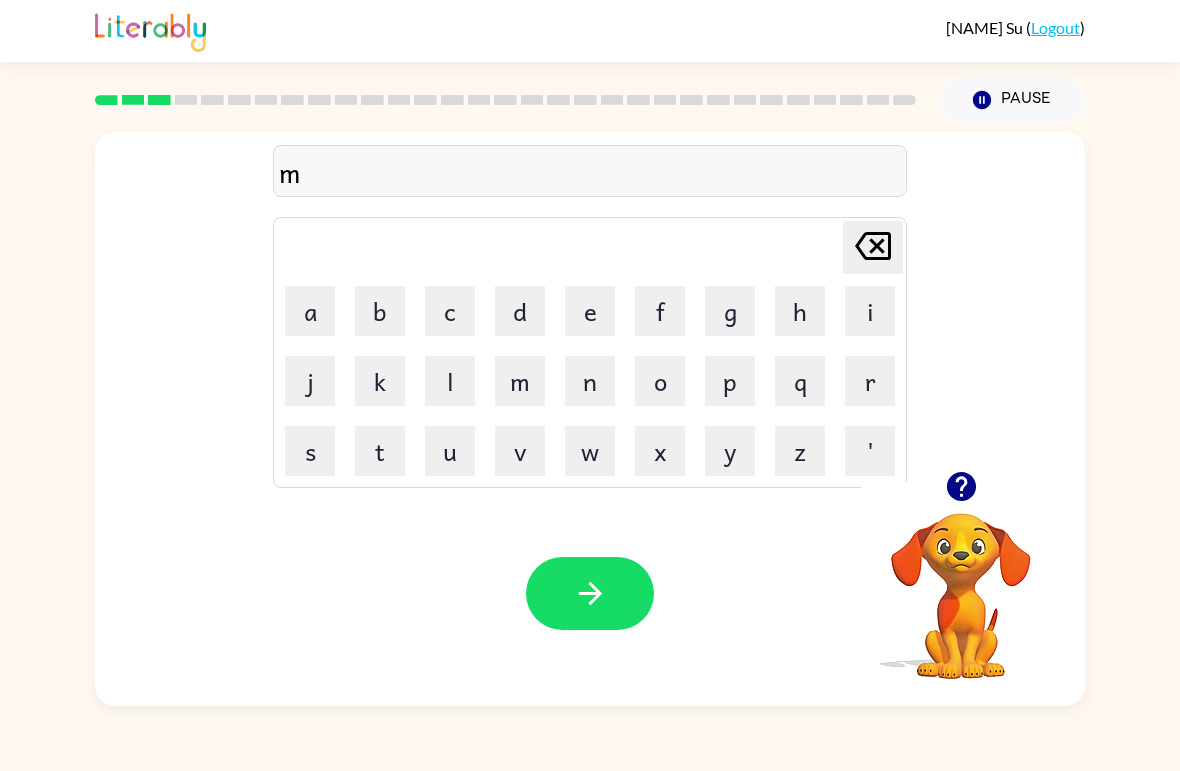 click on "e" at bounding box center (310, 311) 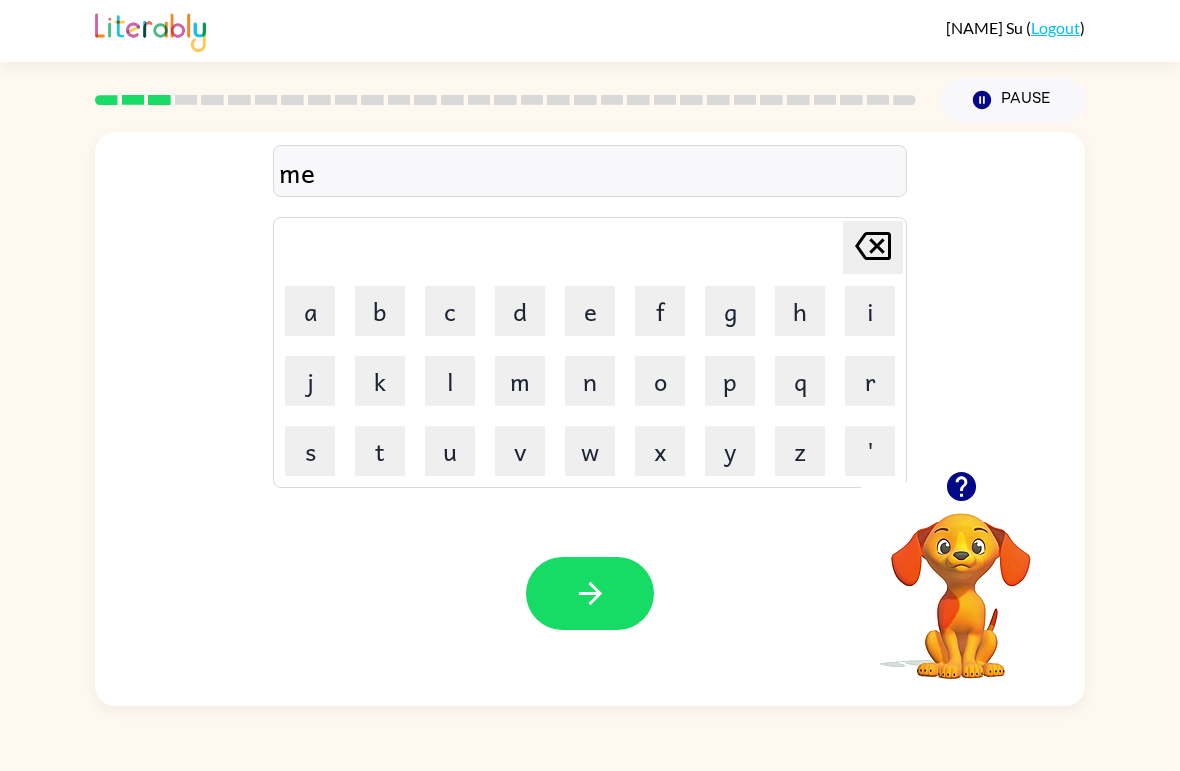 click on "u" at bounding box center [310, 311] 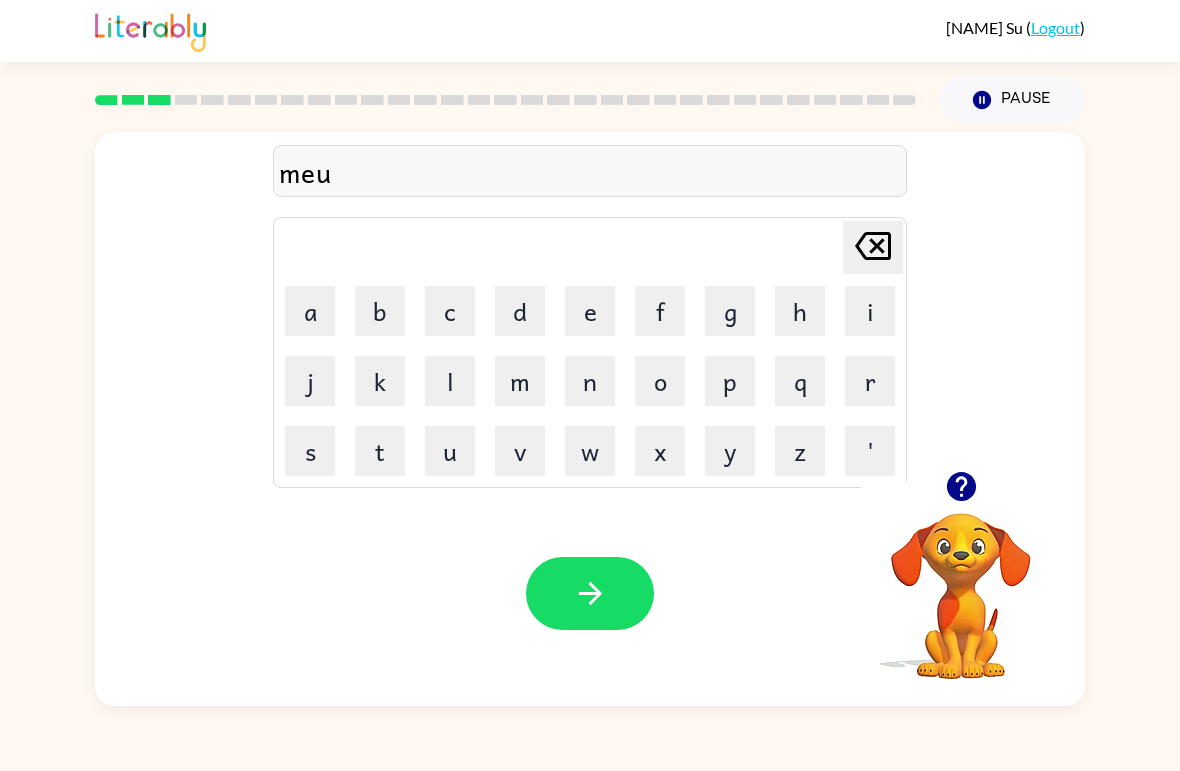 click at bounding box center [873, 246] 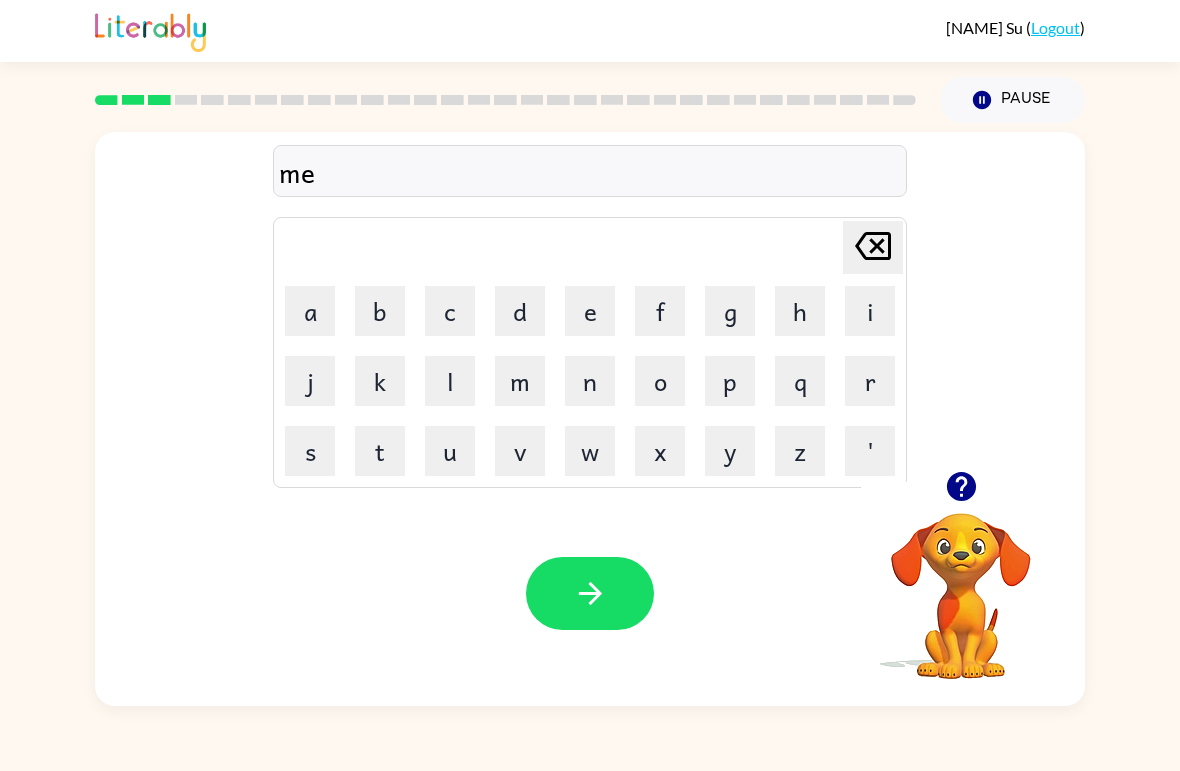 click on "c" at bounding box center (310, 311) 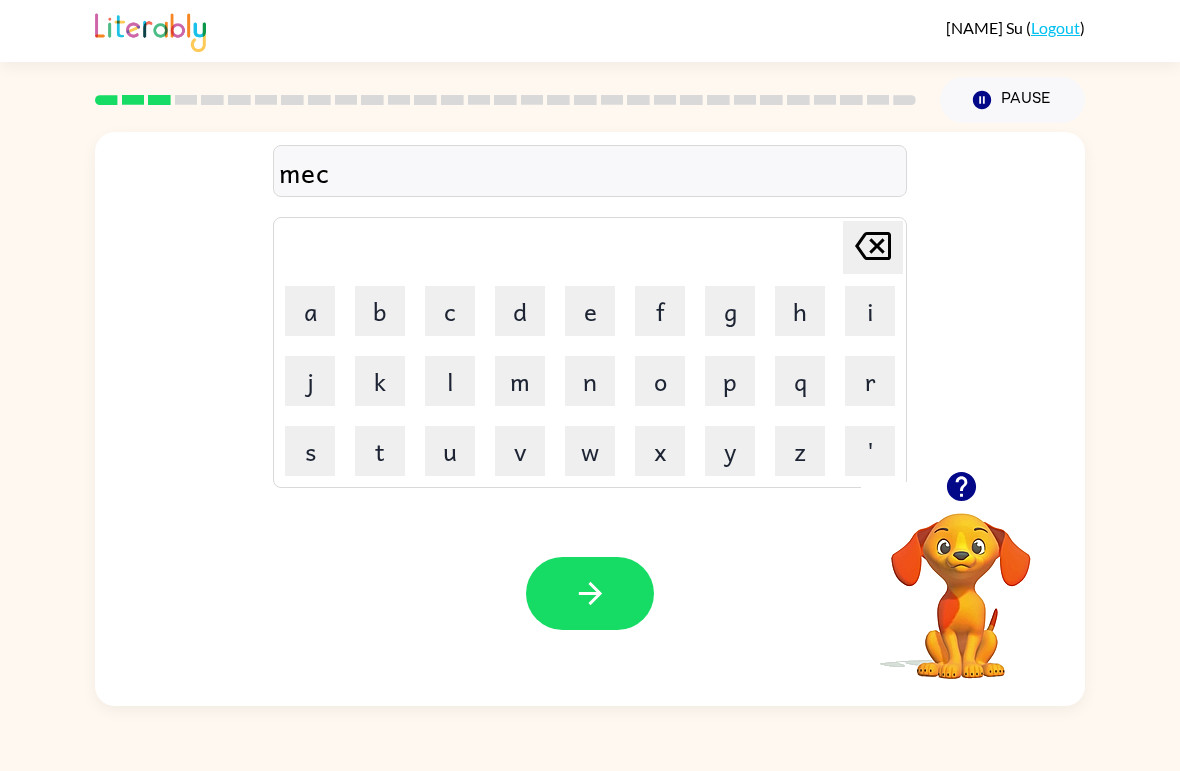 click on "h" at bounding box center (310, 311) 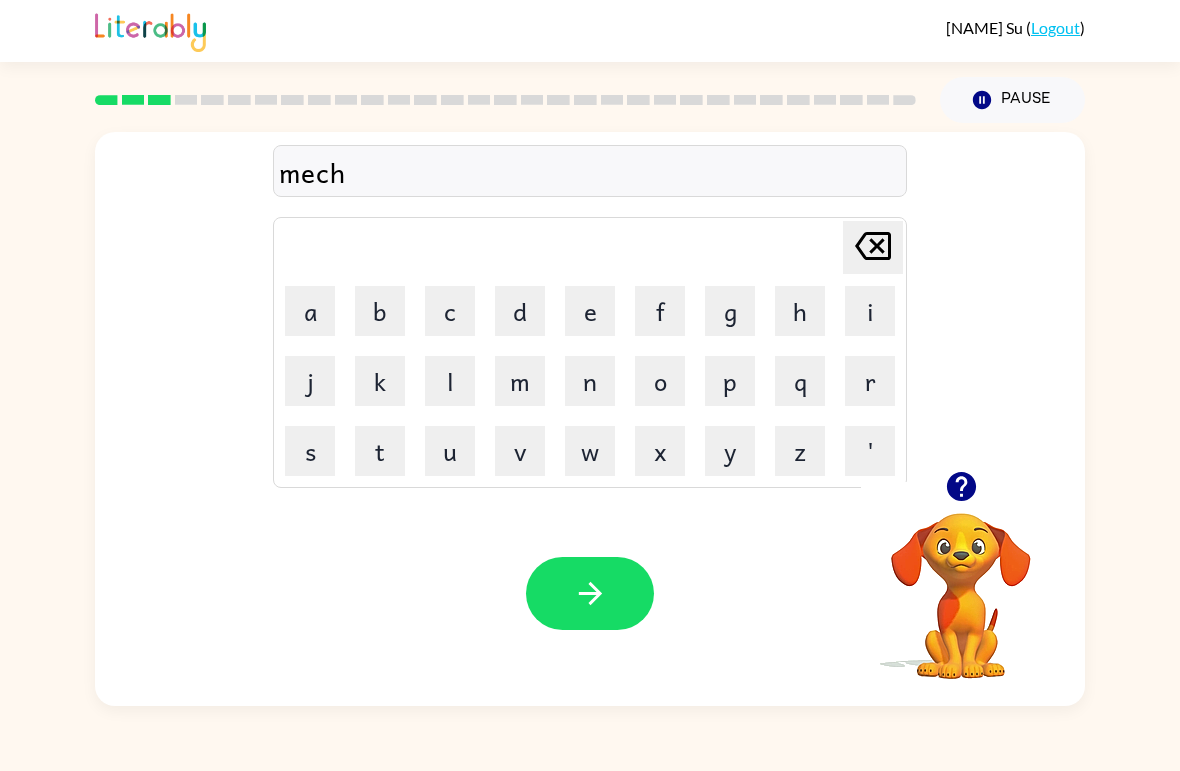 click on "i" at bounding box center [310, 311] 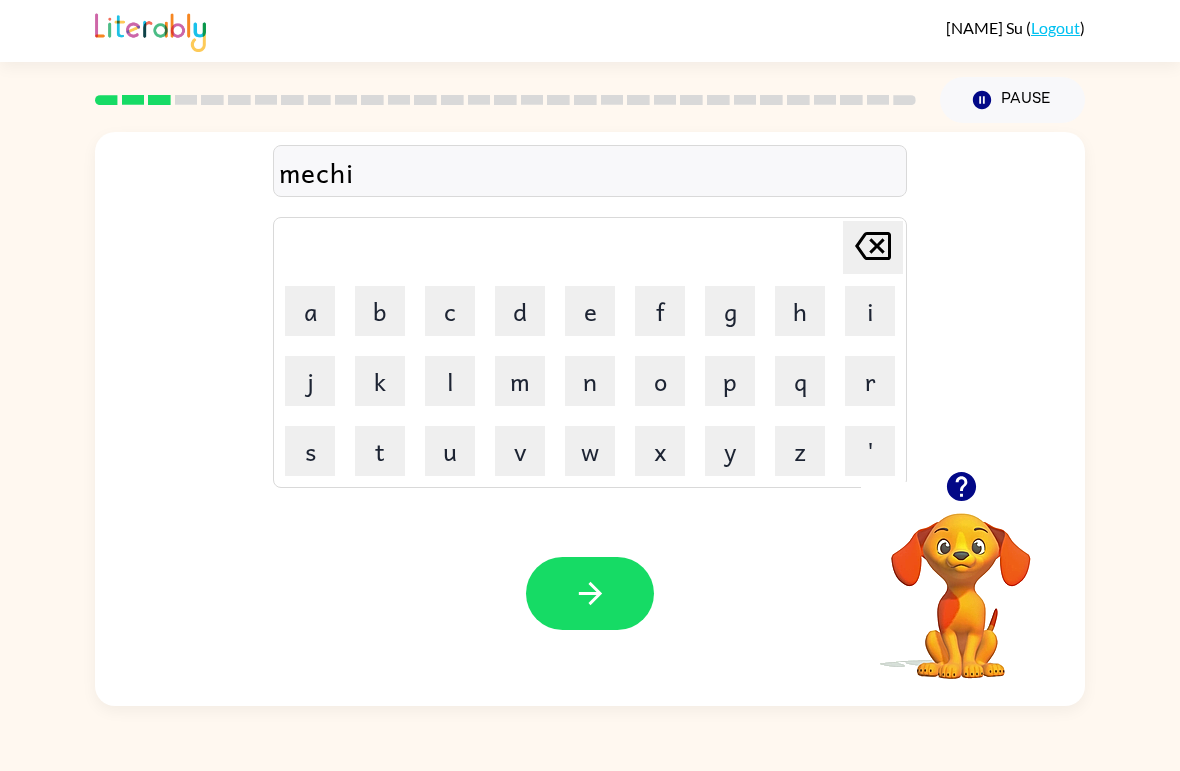 click on "n" at bounding box center (310, 311) 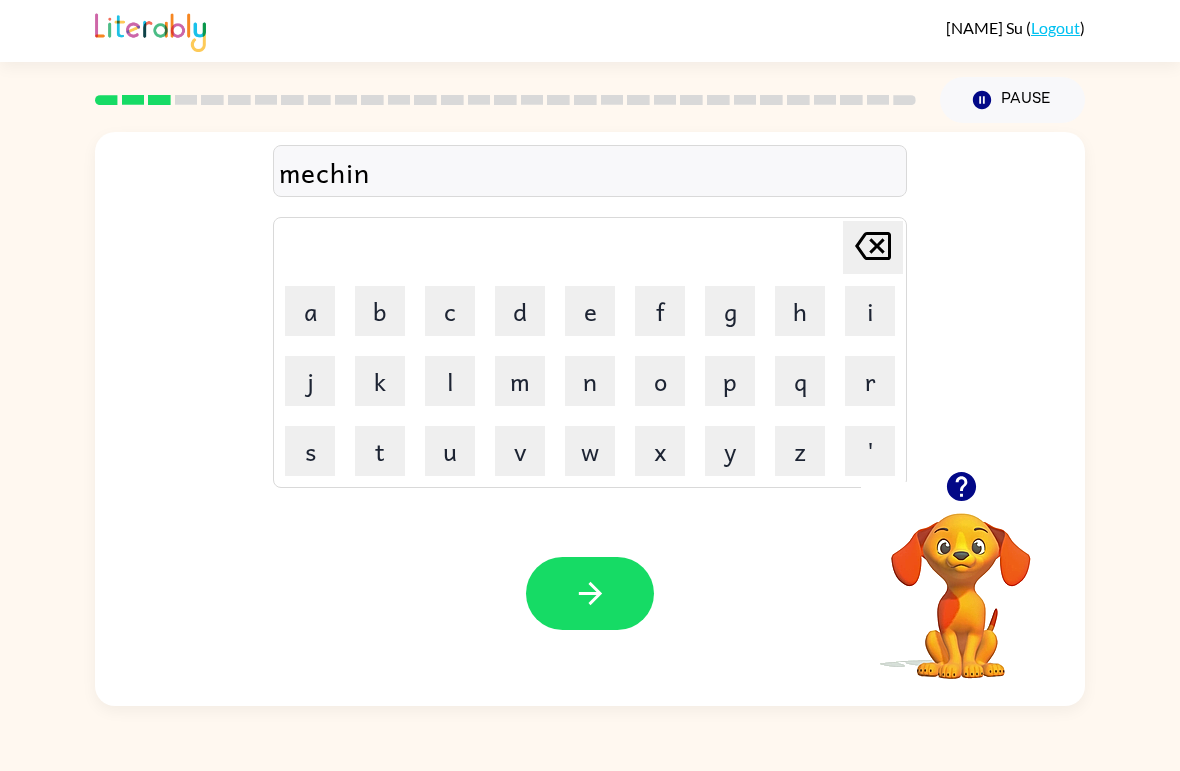 click on "e" at bounding box center [310, 311] 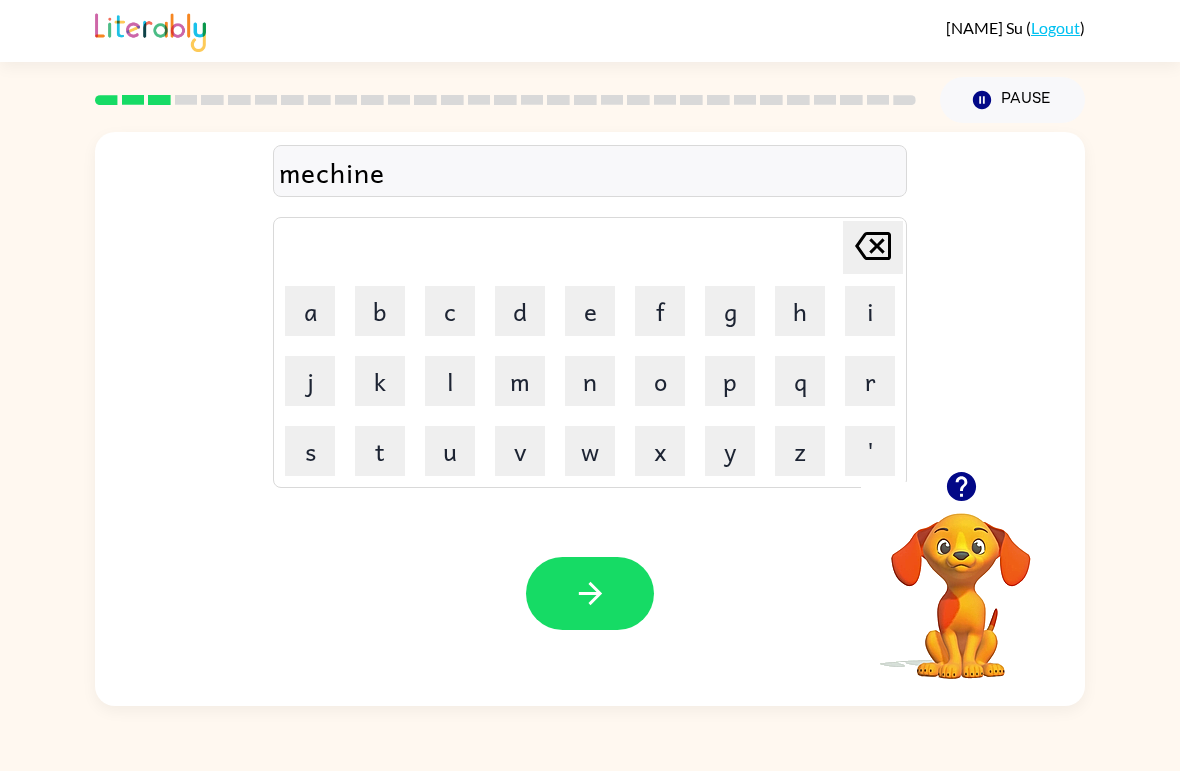 click at bounding box center (590, 593) 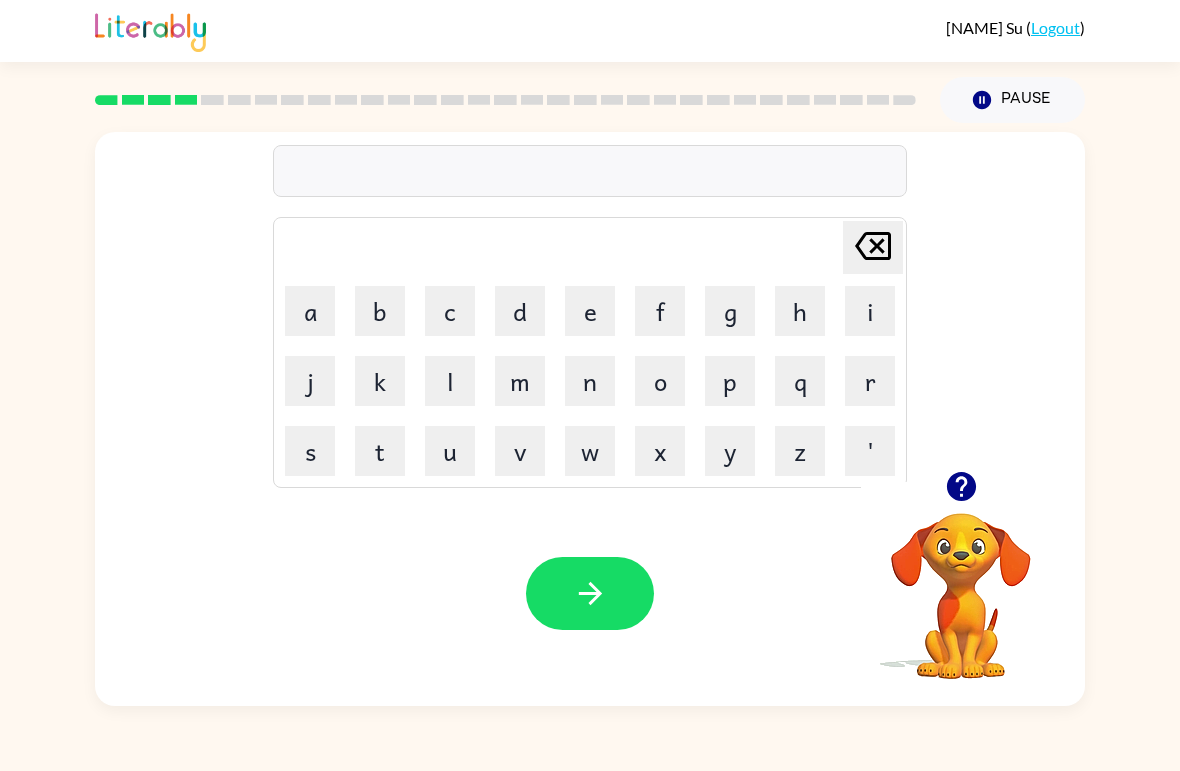 click on "t" at bounding box center [310, 311] 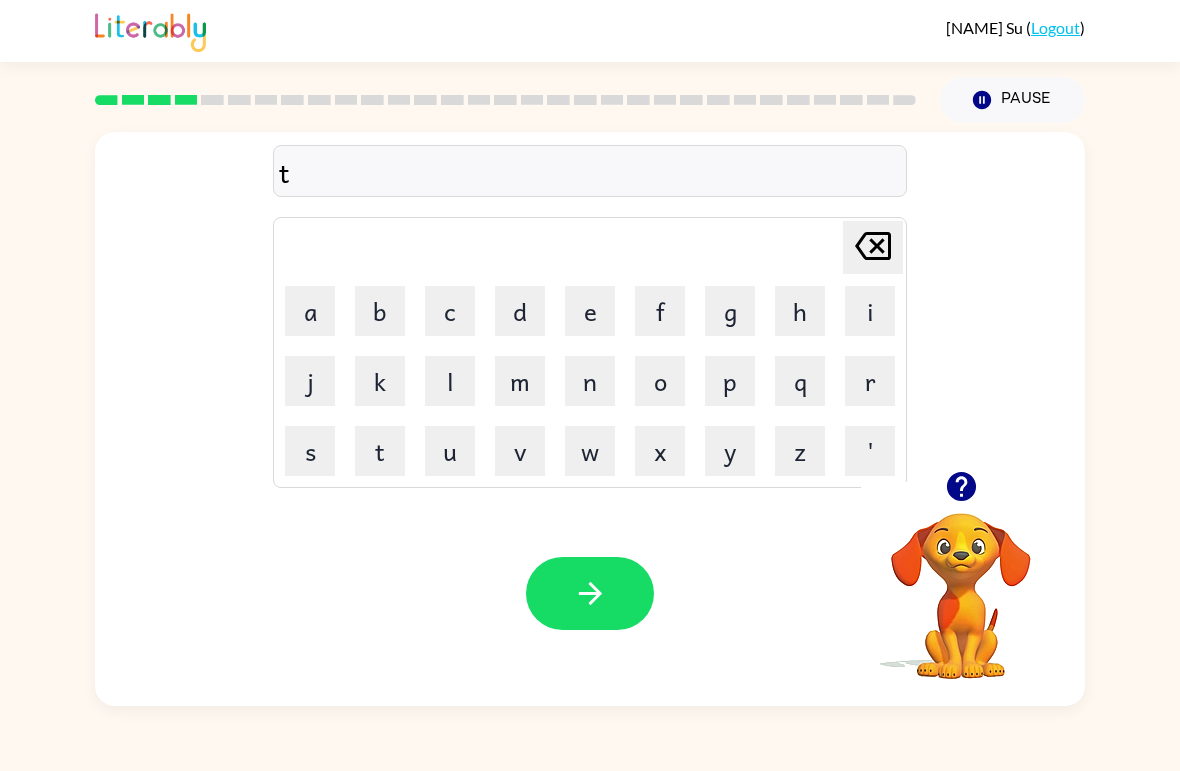 click on "r" at bounding box center [310, 311] 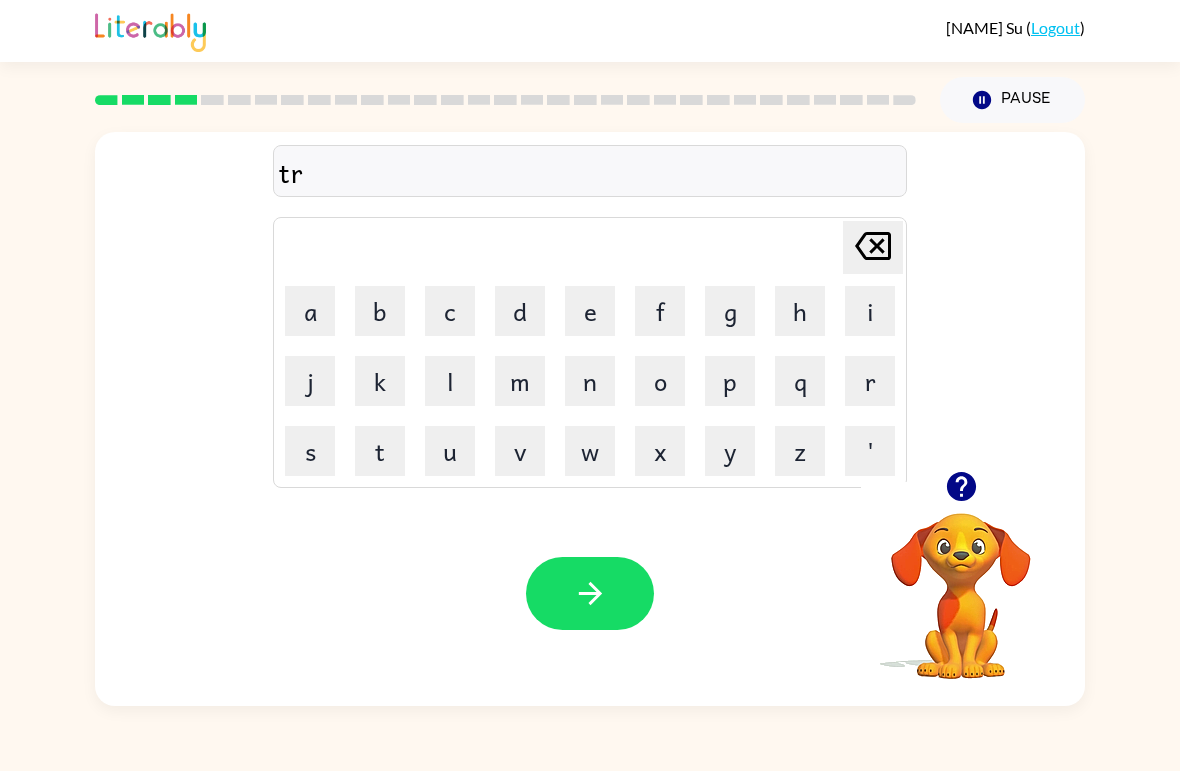 click on "a" at bounding box center (310, 311) 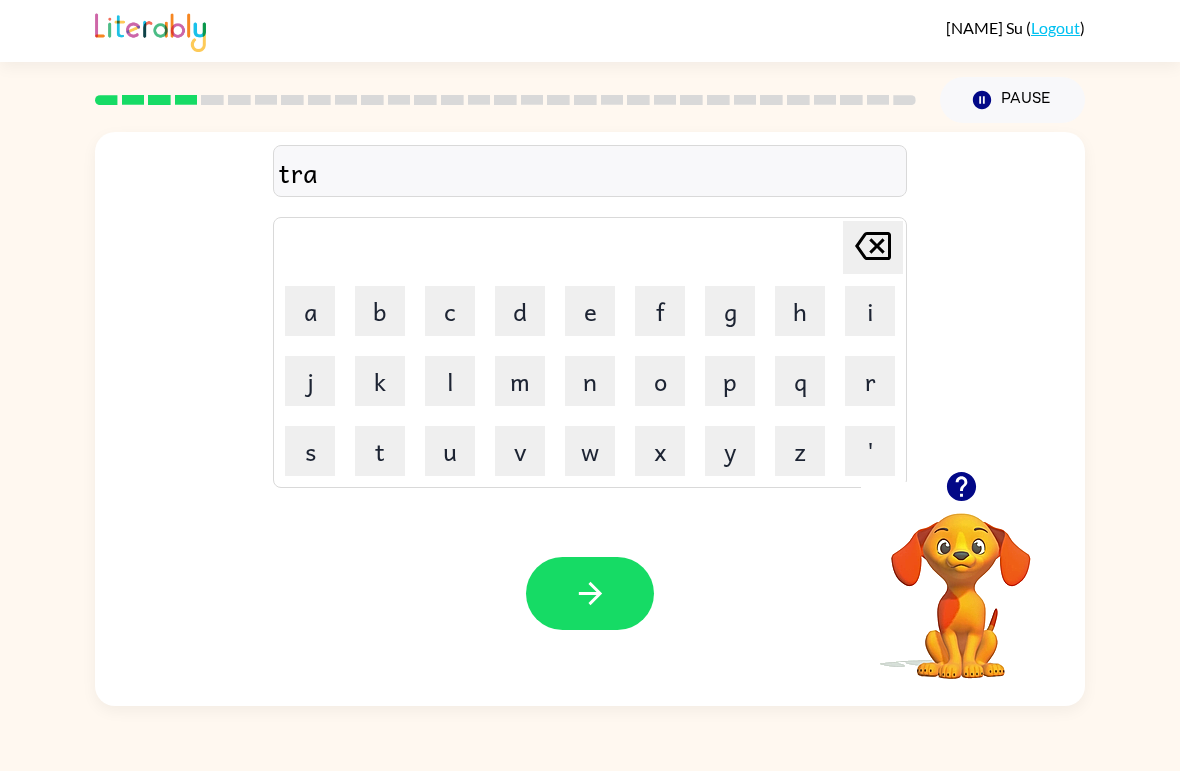 click on "i" at bounding box center [310, 311] 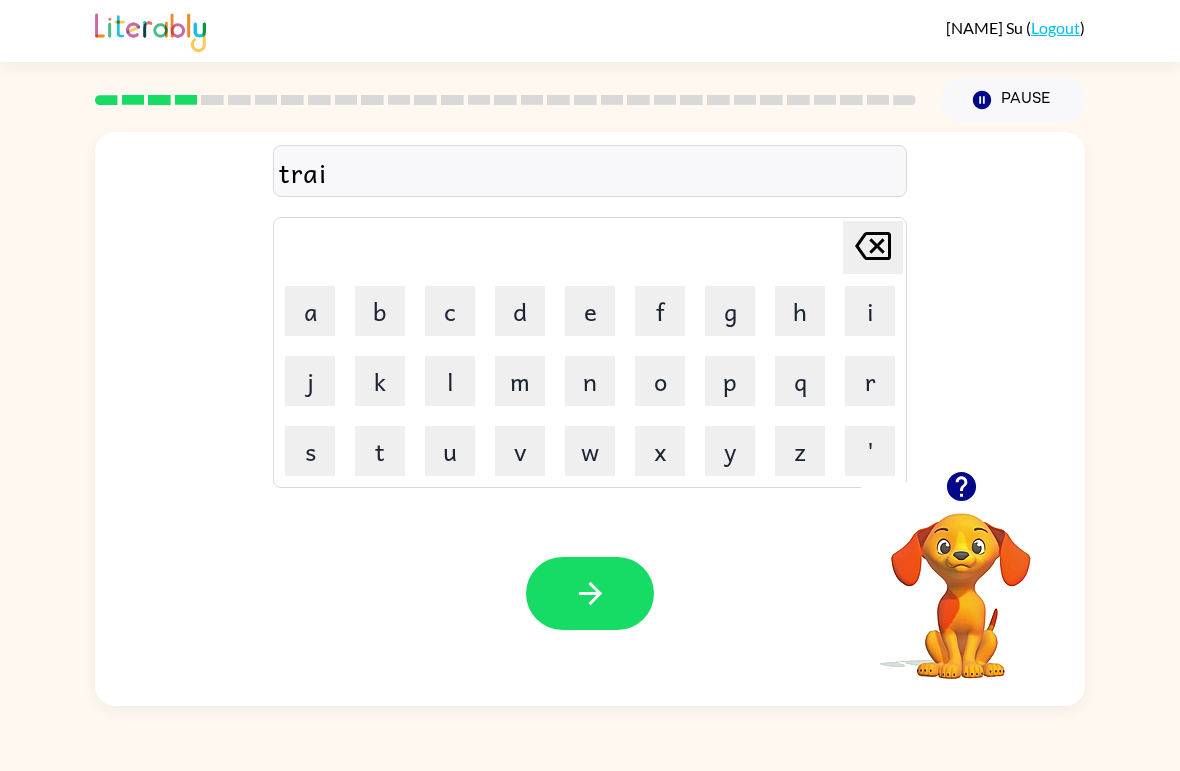 click on "n" at bounding box center (310, 311) 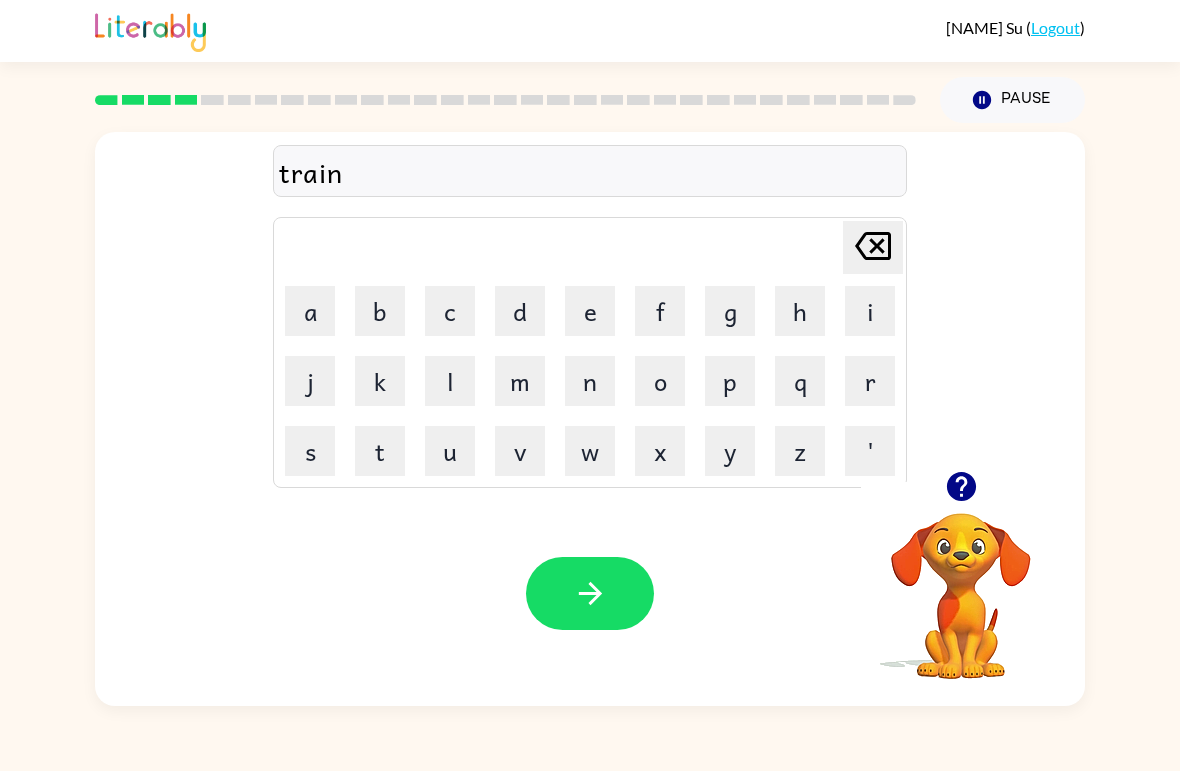 click at bounding box center [590, 593] 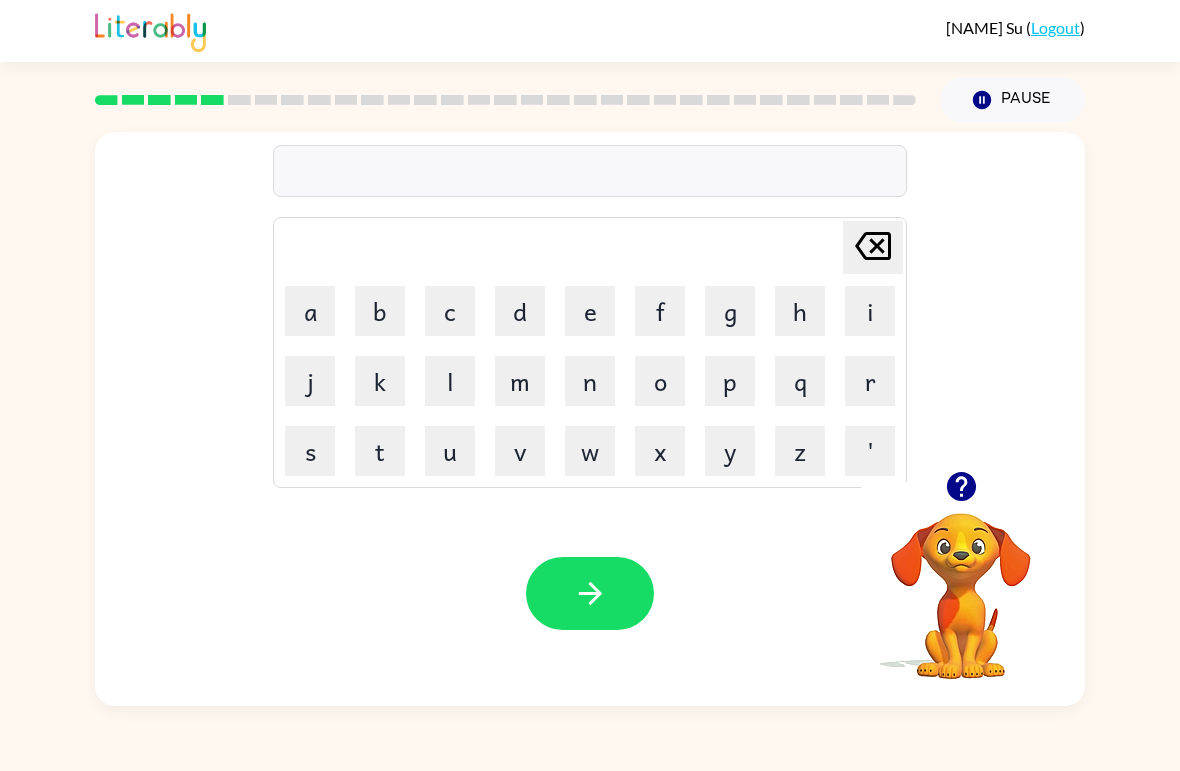 click on "d" at bounding box center [310, 311] 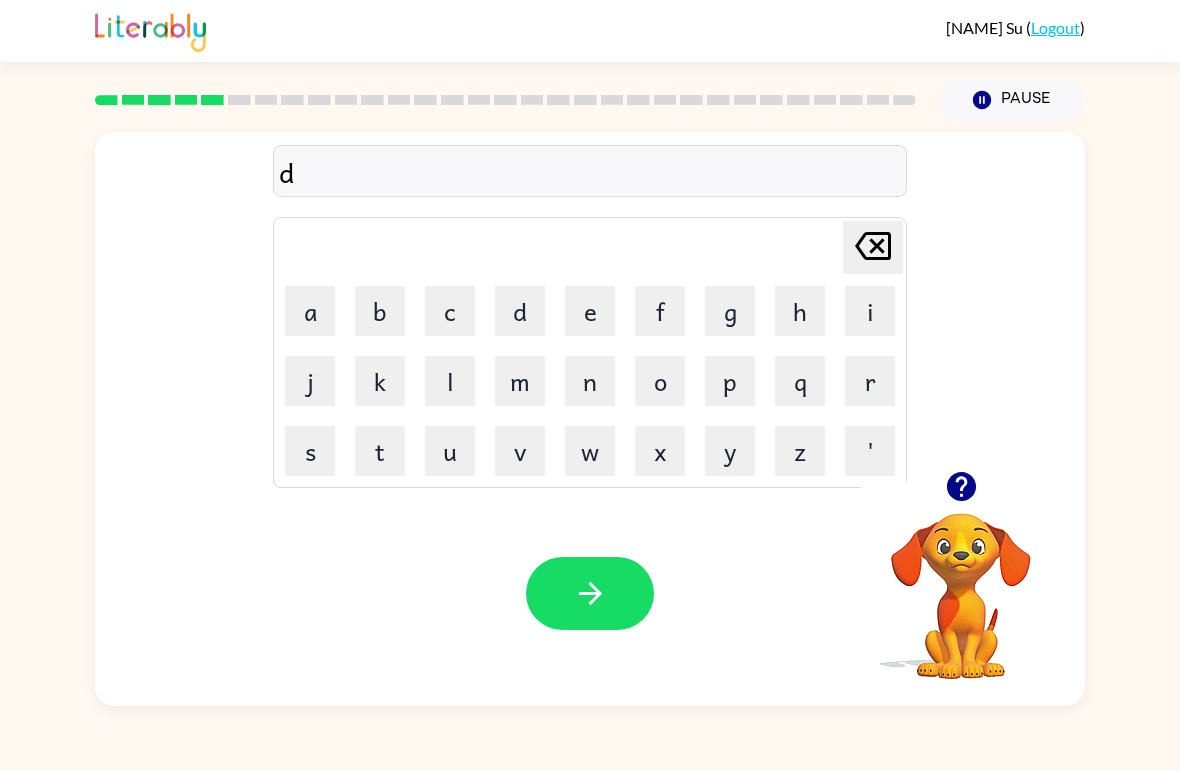 click on "e" at bounding box center [310, 311] 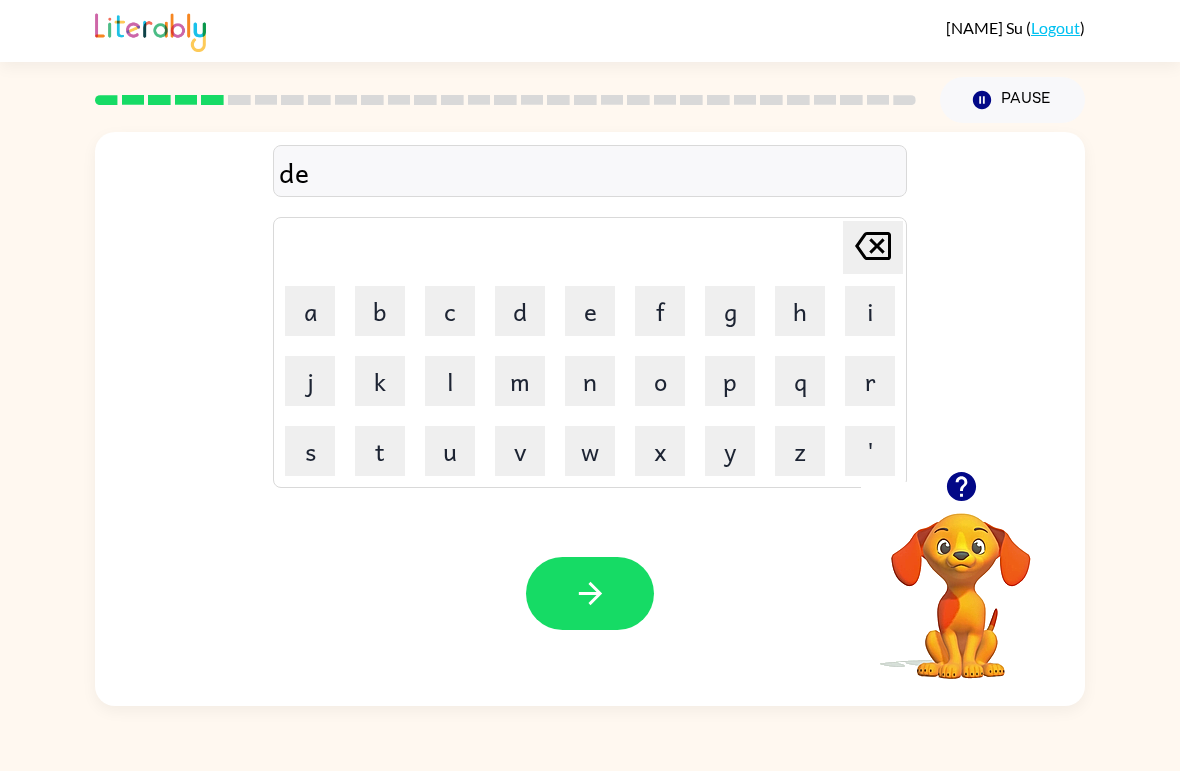 click on "f" at bounding box center (310, 311) 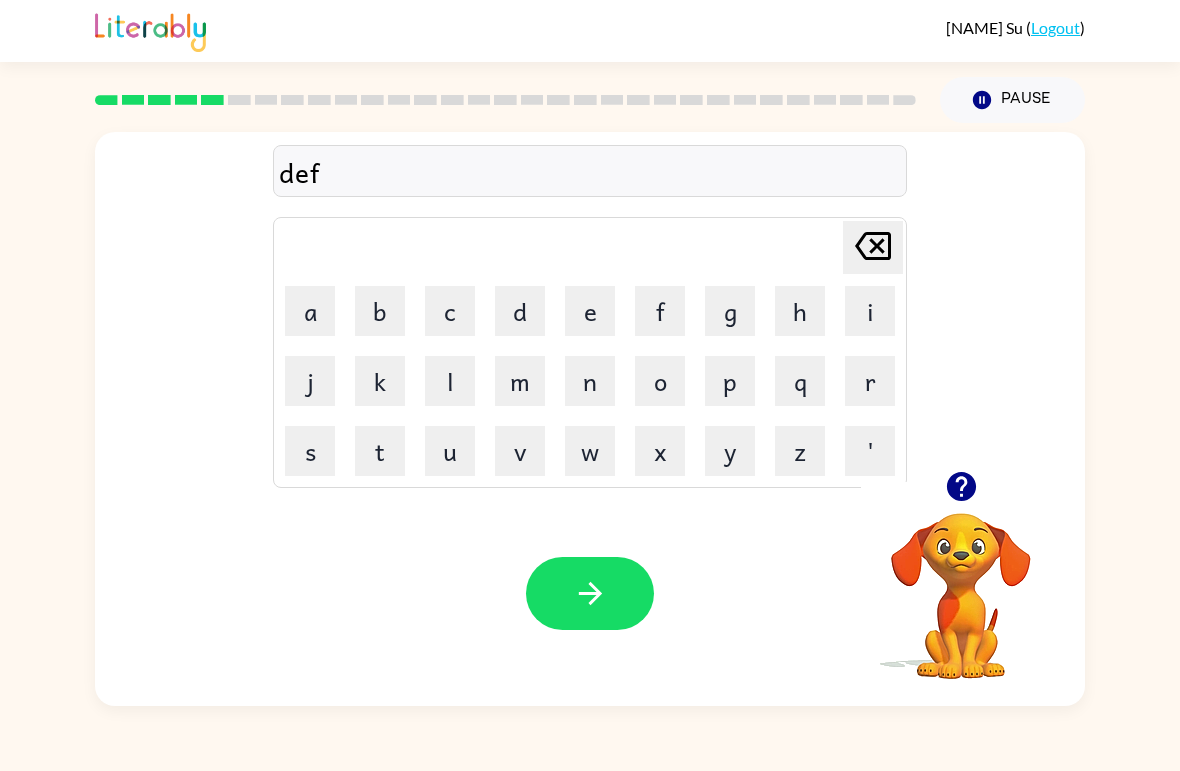 click on "d" at bounding box center (310, 311) 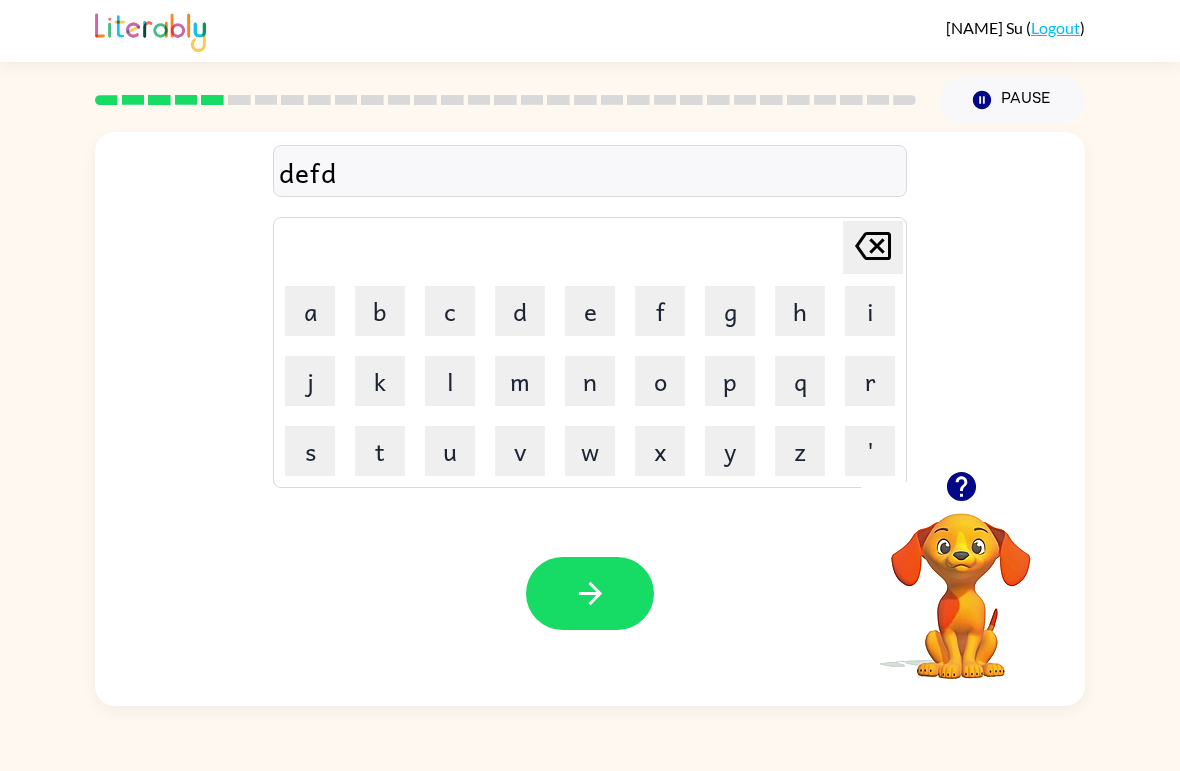 click at bounding box center (873, 246) 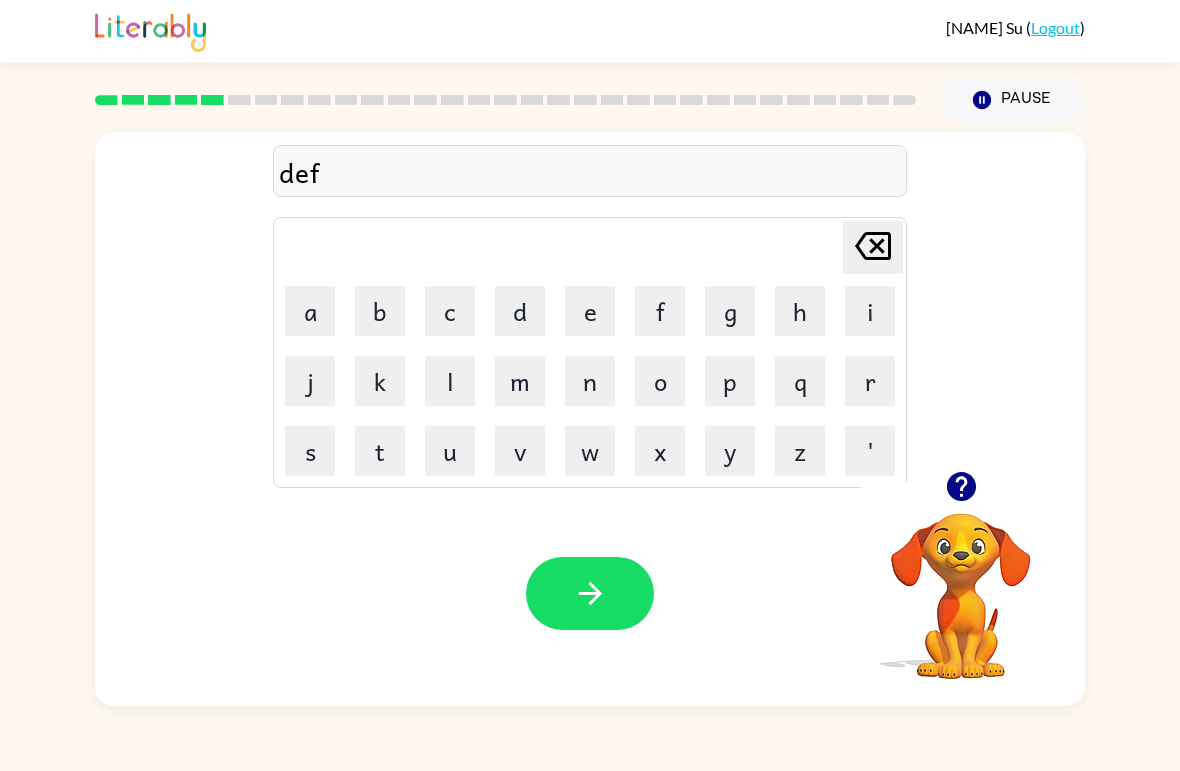 click on "e" at bounding box center (310, 311) 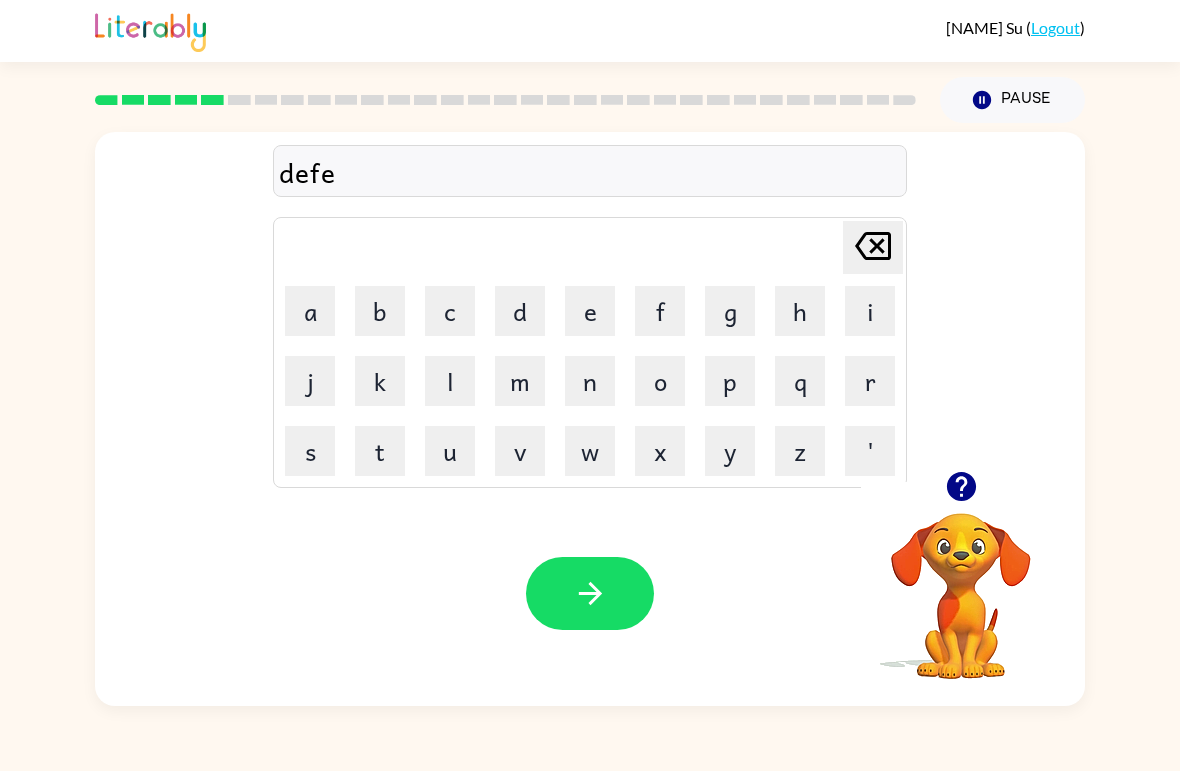 click on "n" at bounding box center [310, 311] 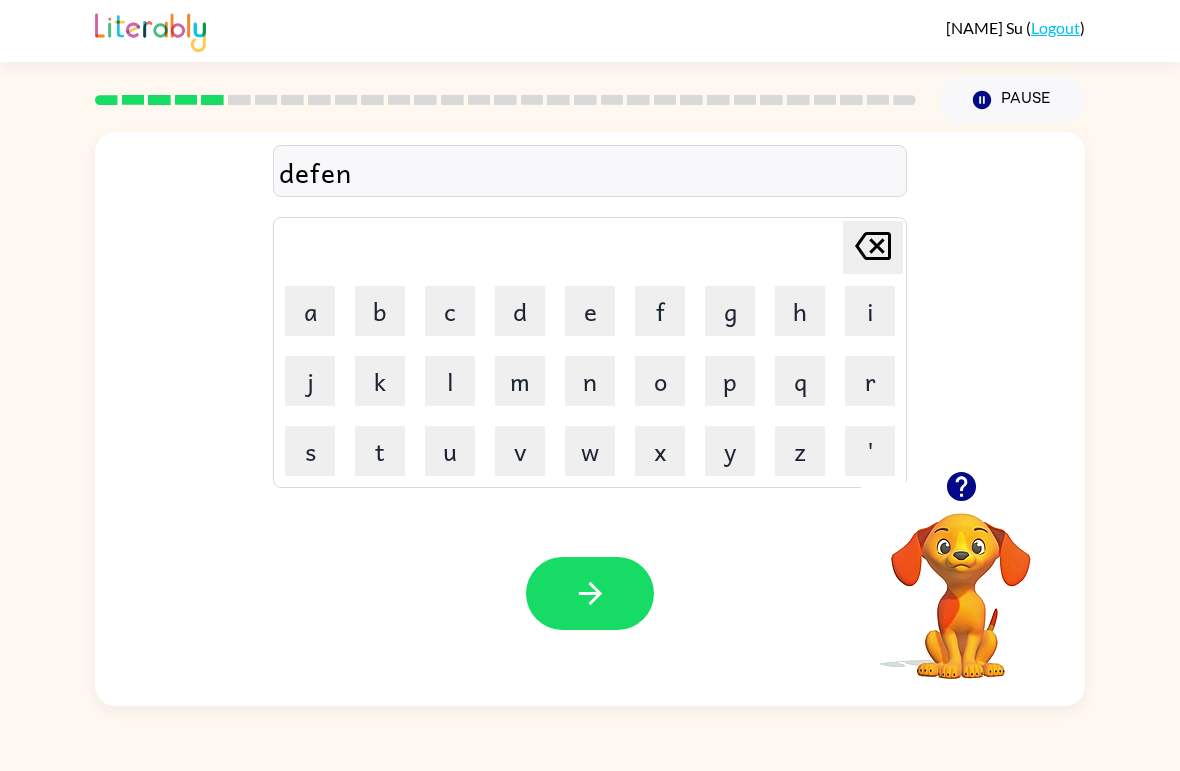 click on "s" at bounding box center [310, 311] 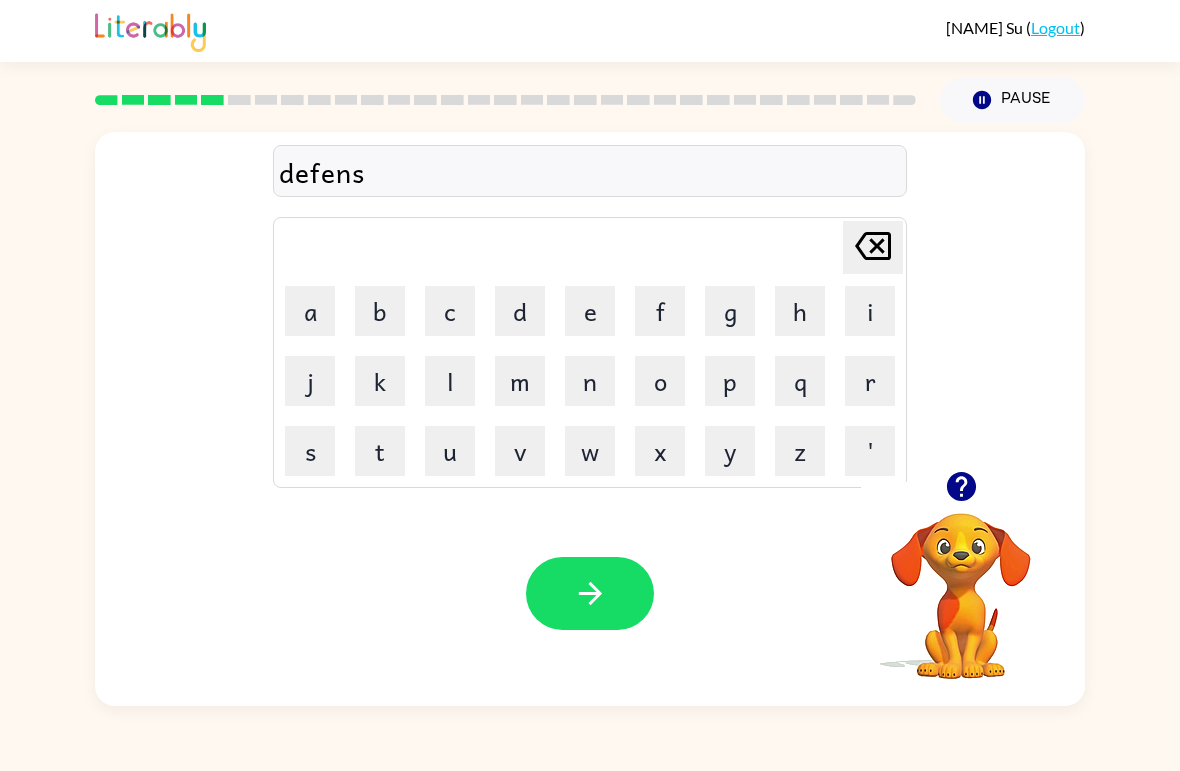 click on "e" at bounding box center (310, 311) 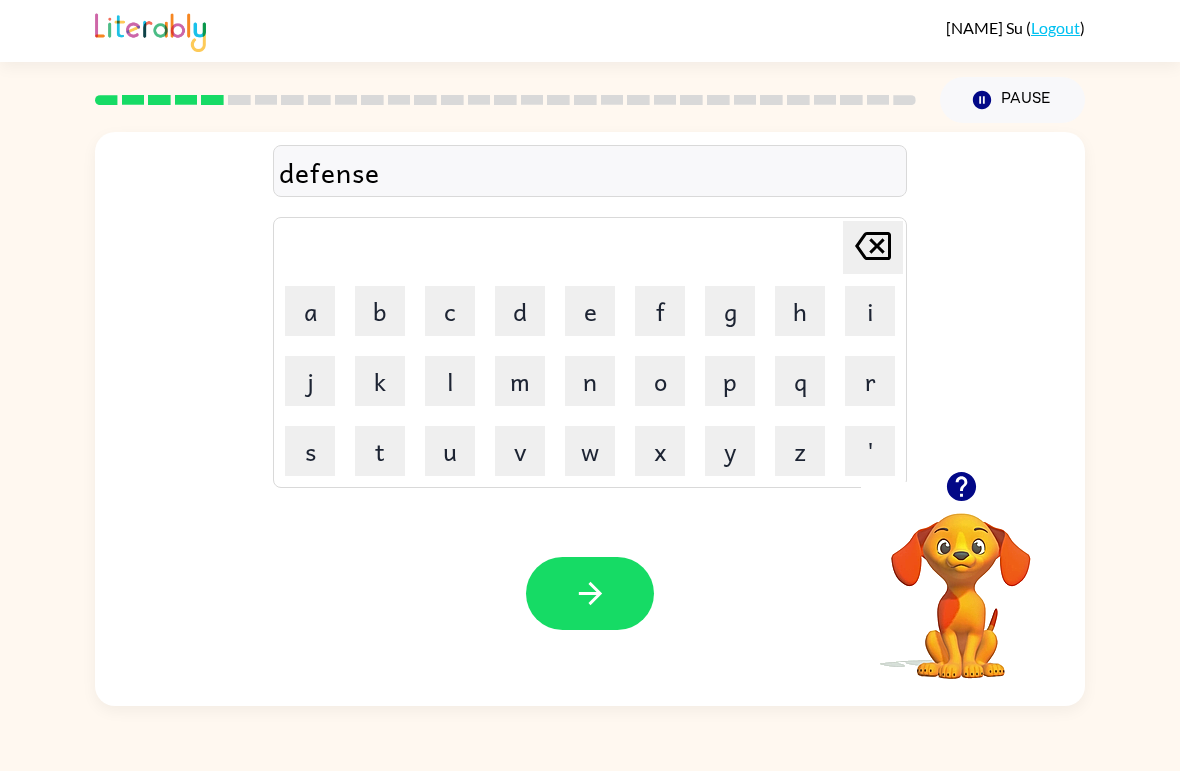 click at bounding box center (590, 593) 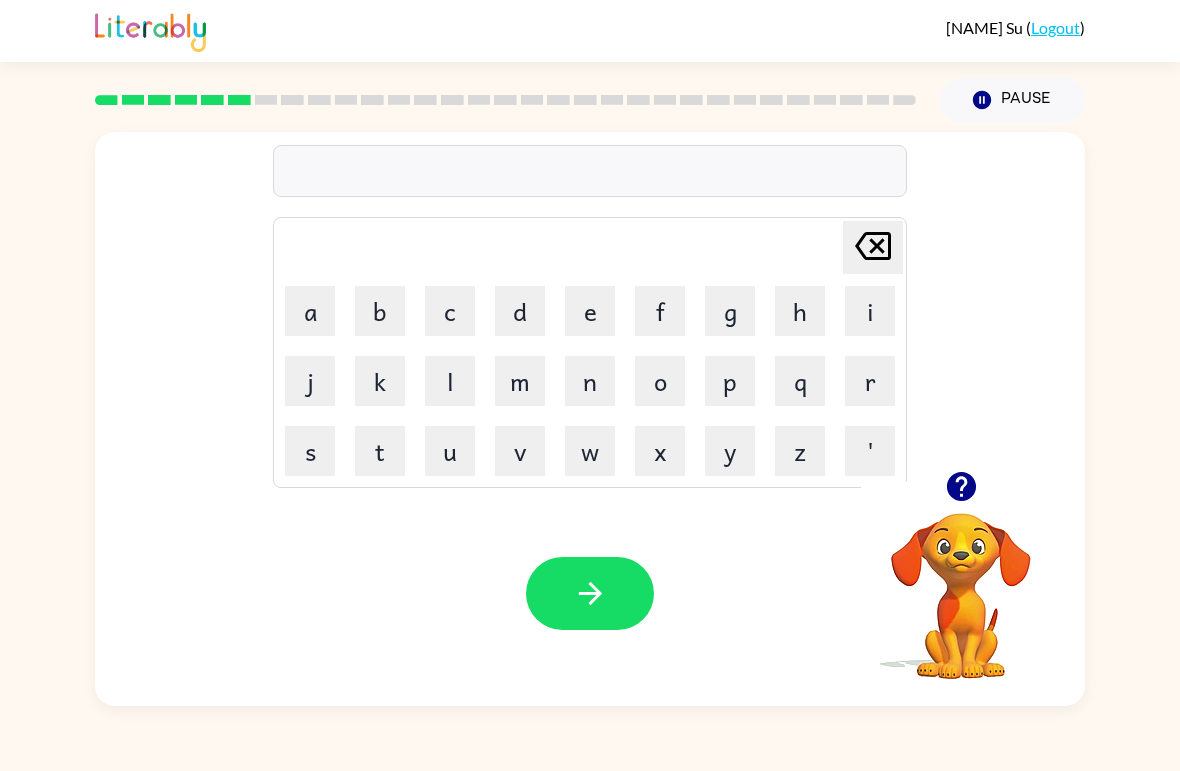 click at bounding box center [590, 171] 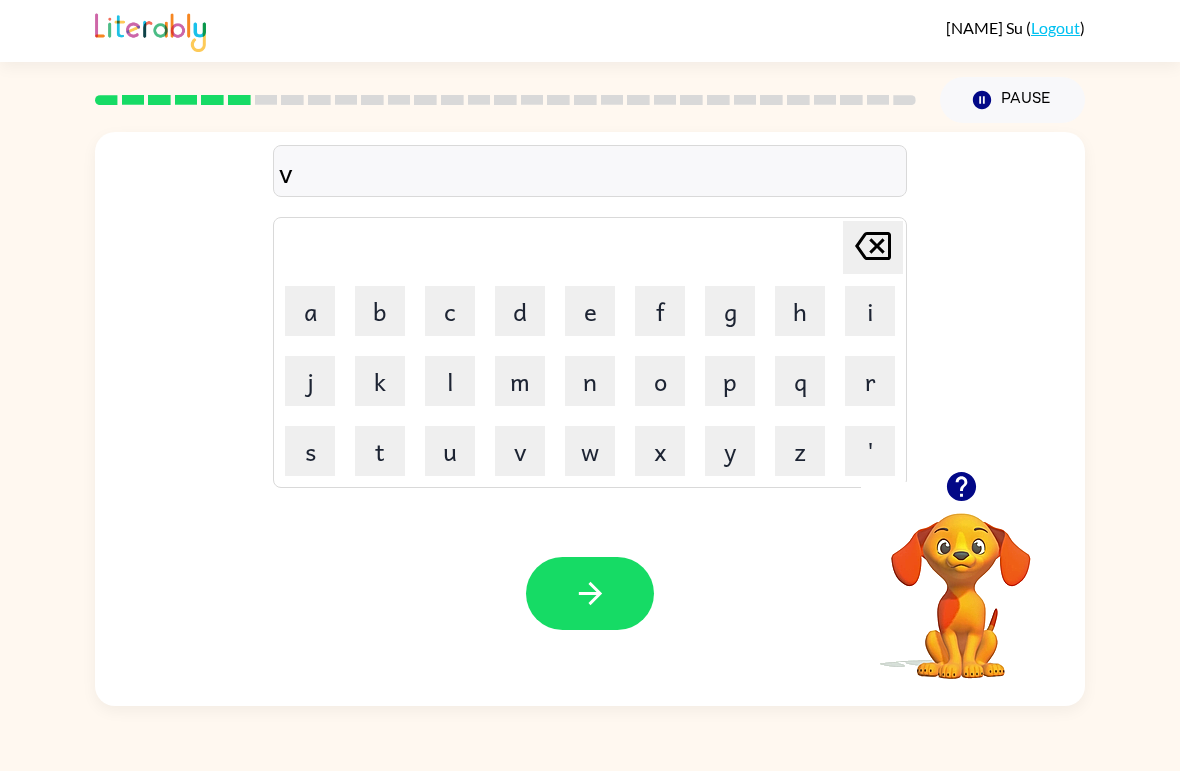 click on "a" at bounding box center [310, 311] 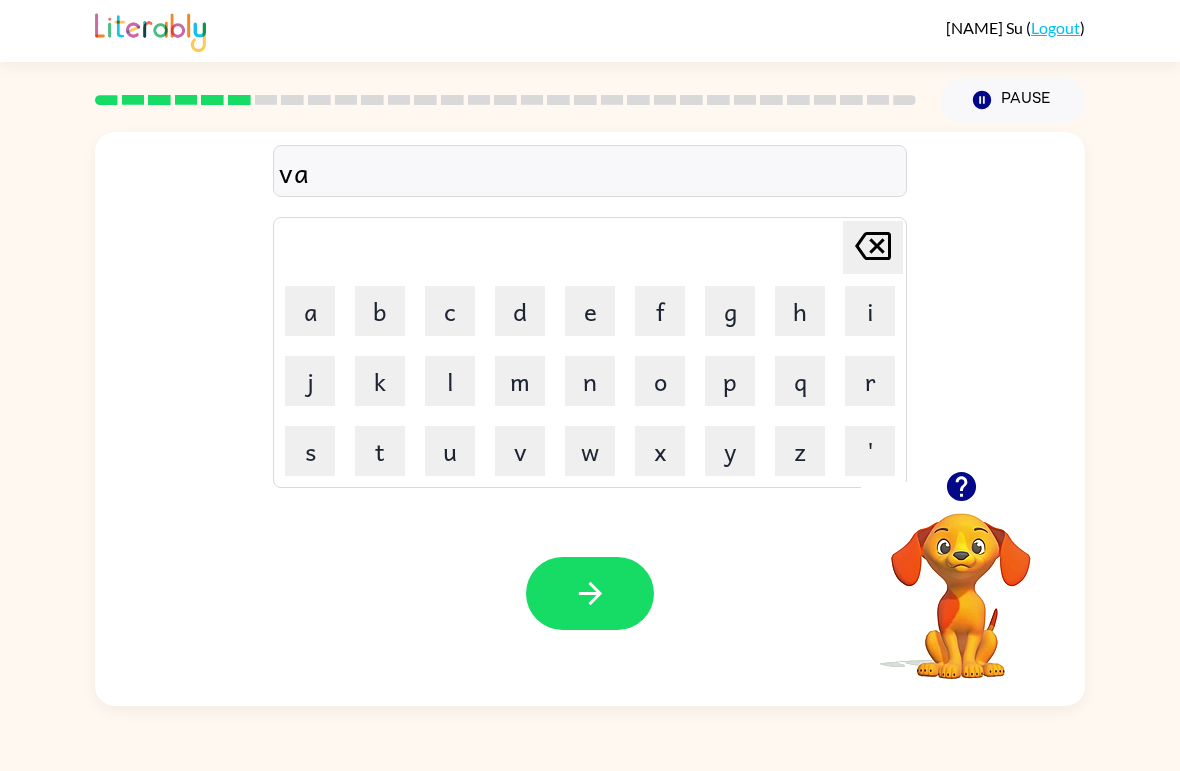 click on "c" at bounding box center [310, 311] 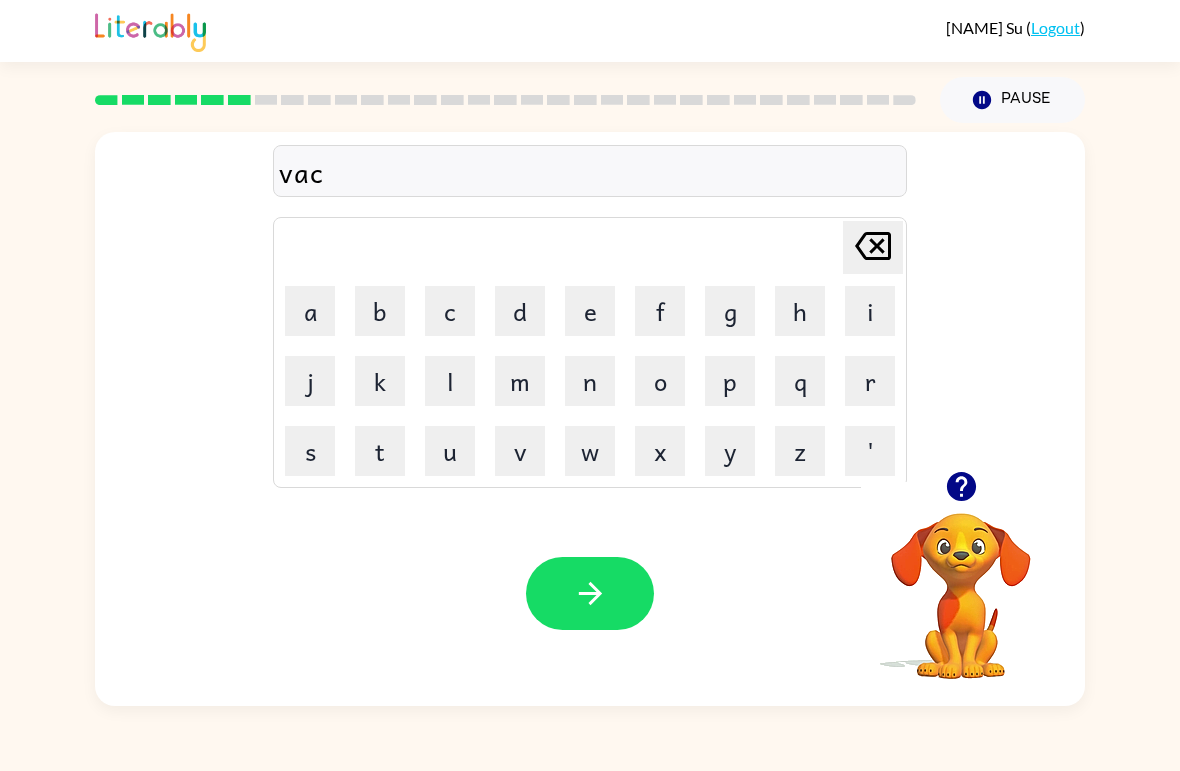 click on "a" at bounding box center (310, 311) 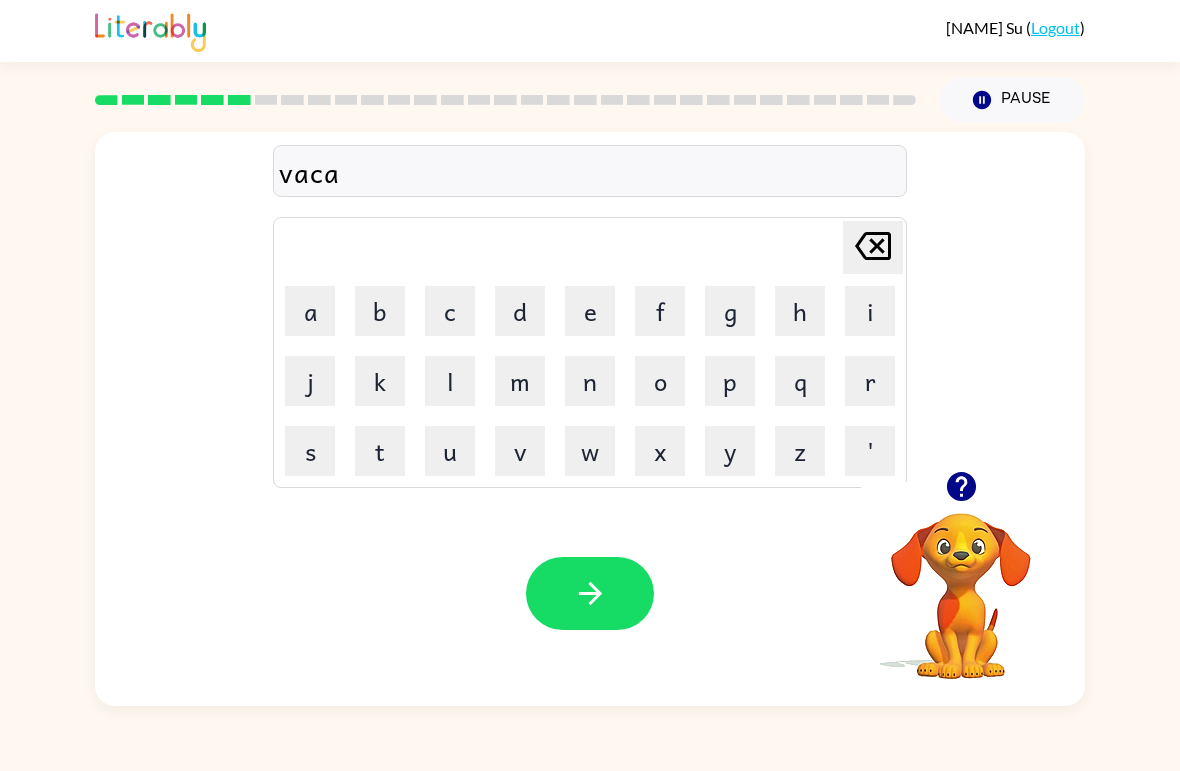 click on "t" at bounding box center (310, 311) 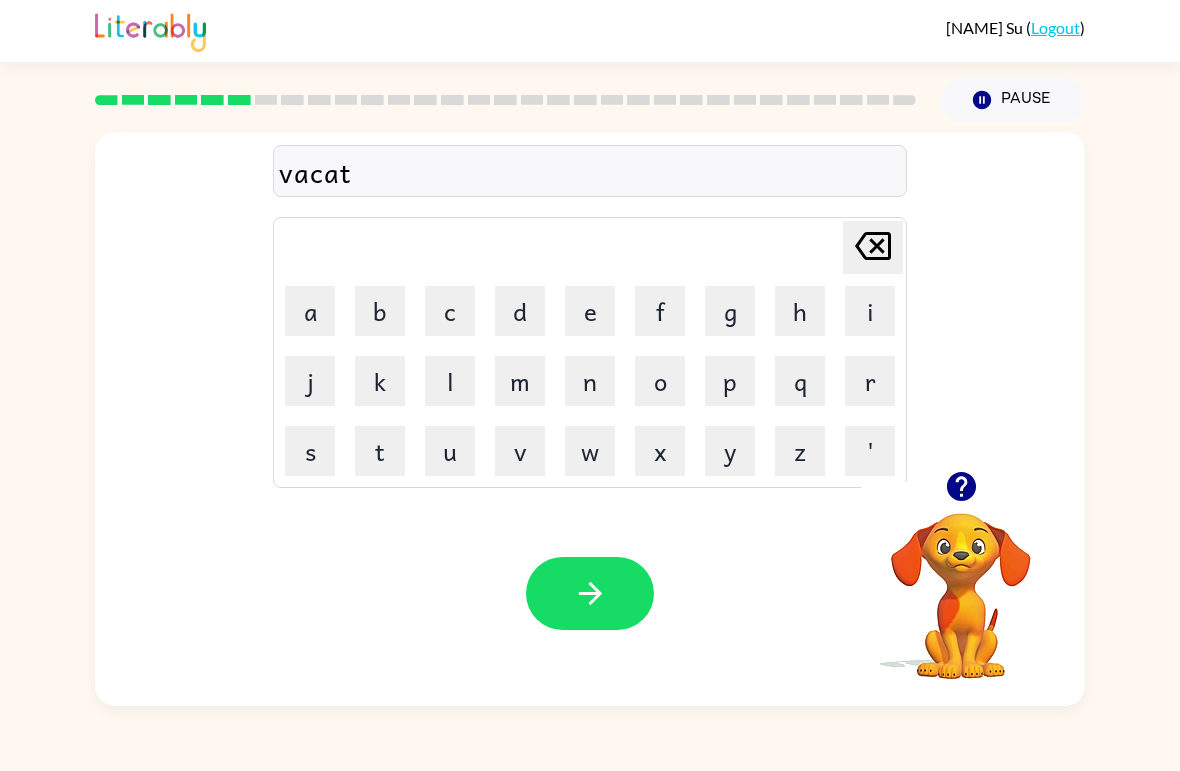 click on "i" at bounding box center (310, 311) 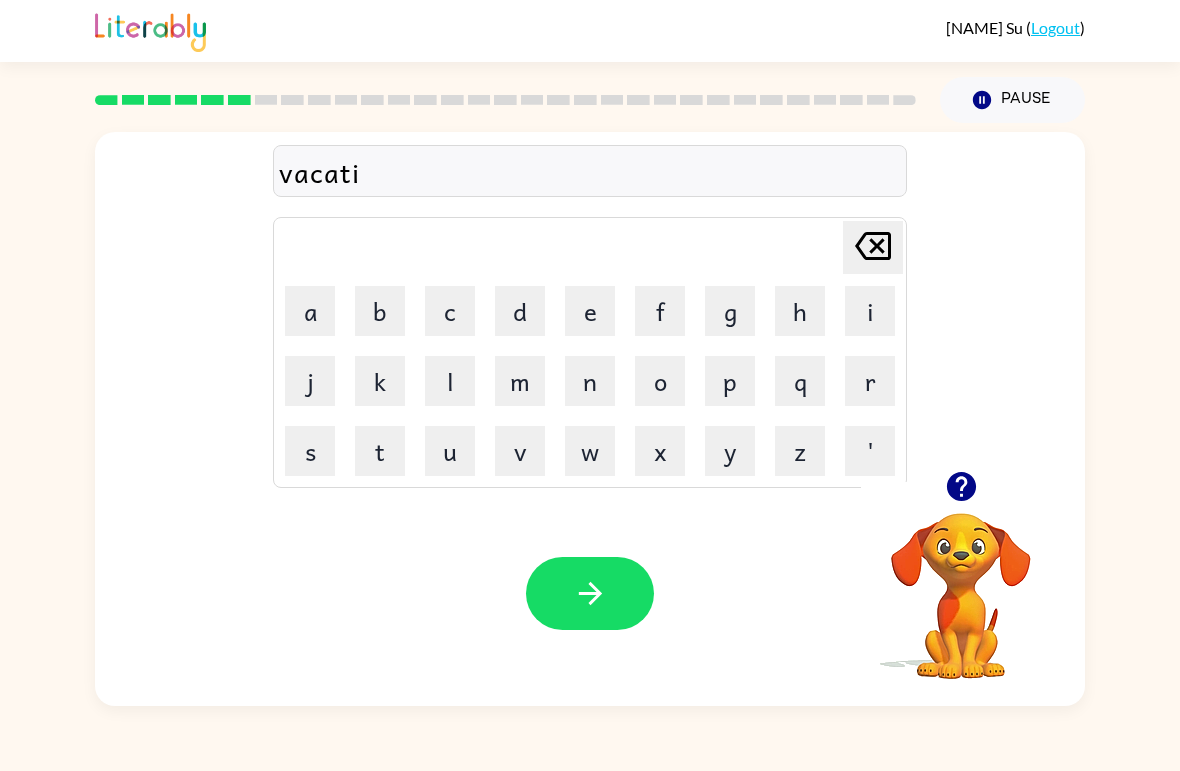 click on "o" at bounding box center (310, 311) 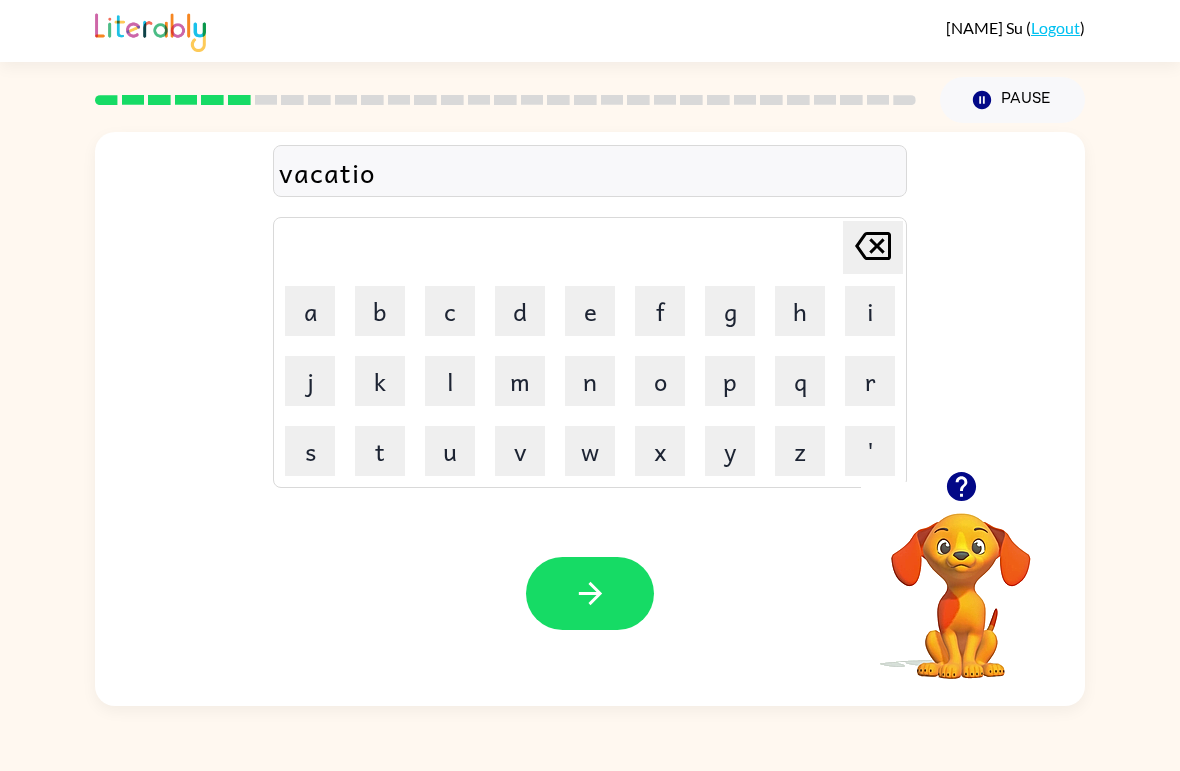 click on "n" at bounding box center (310, 311) 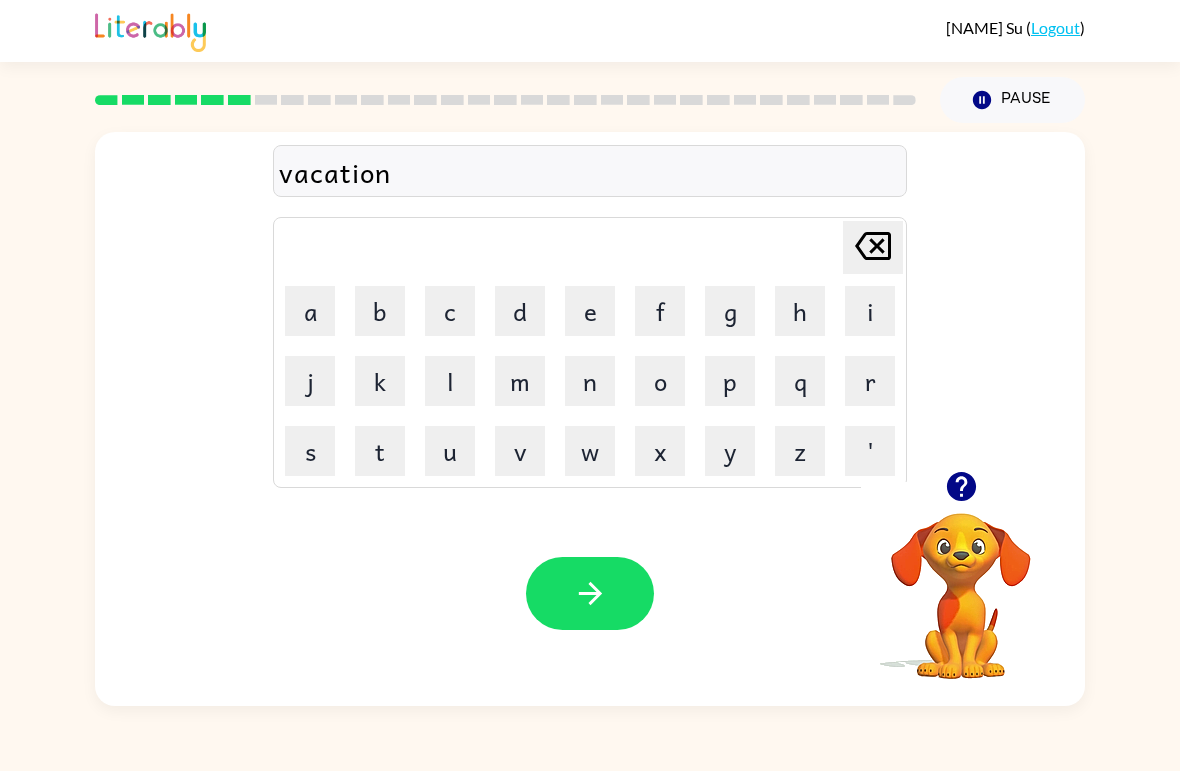 click at bounding box center [590, 593] 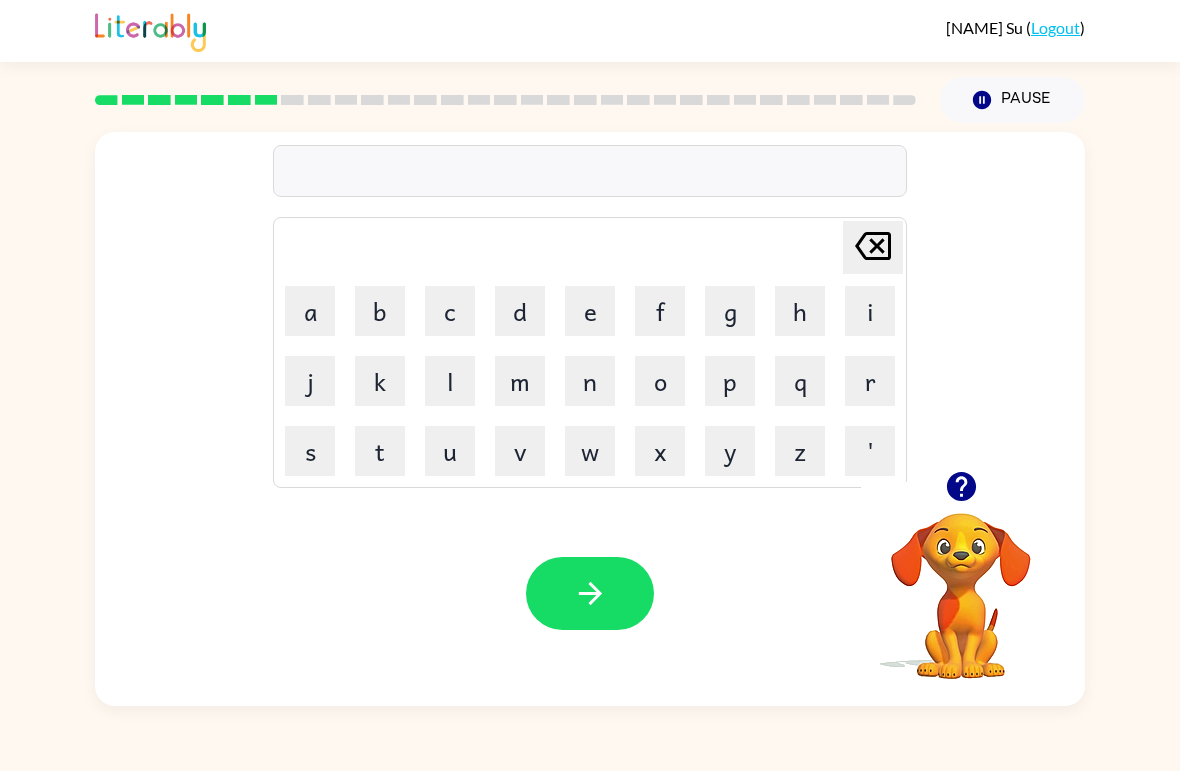 click on "p" at bounding box center (310, 311) 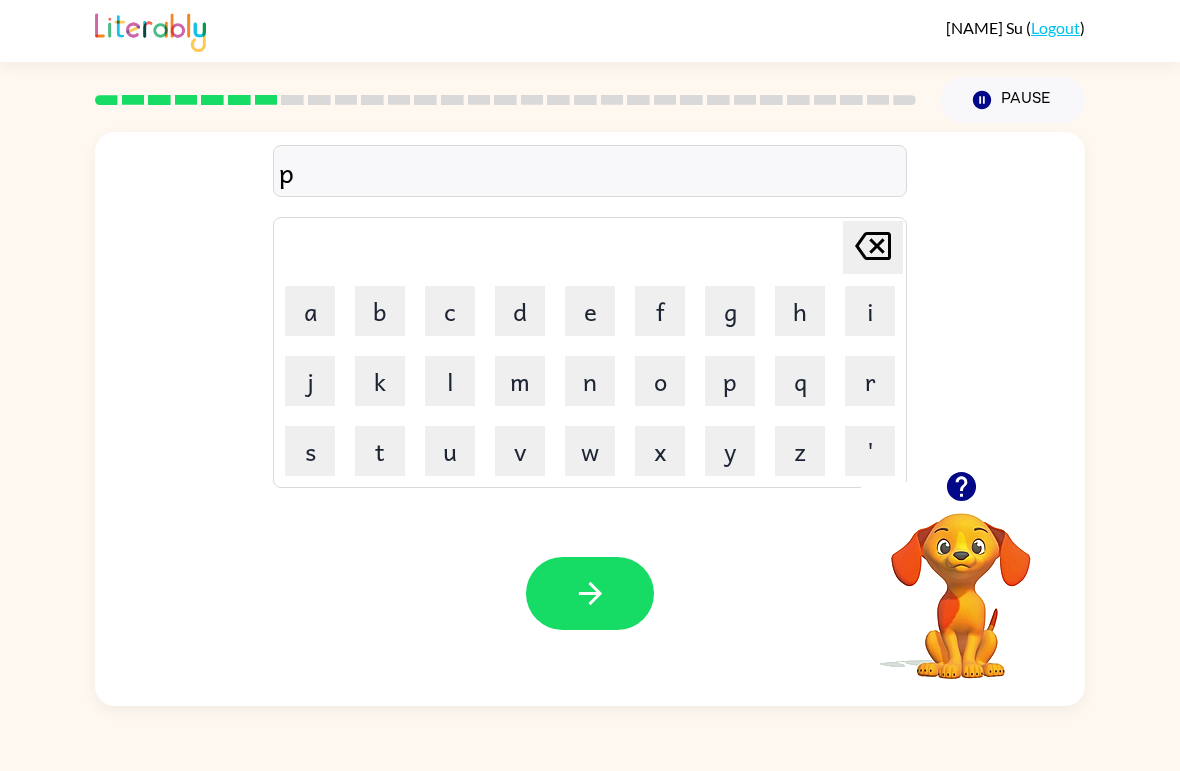 click on "u" at bounding box center [310, 311] 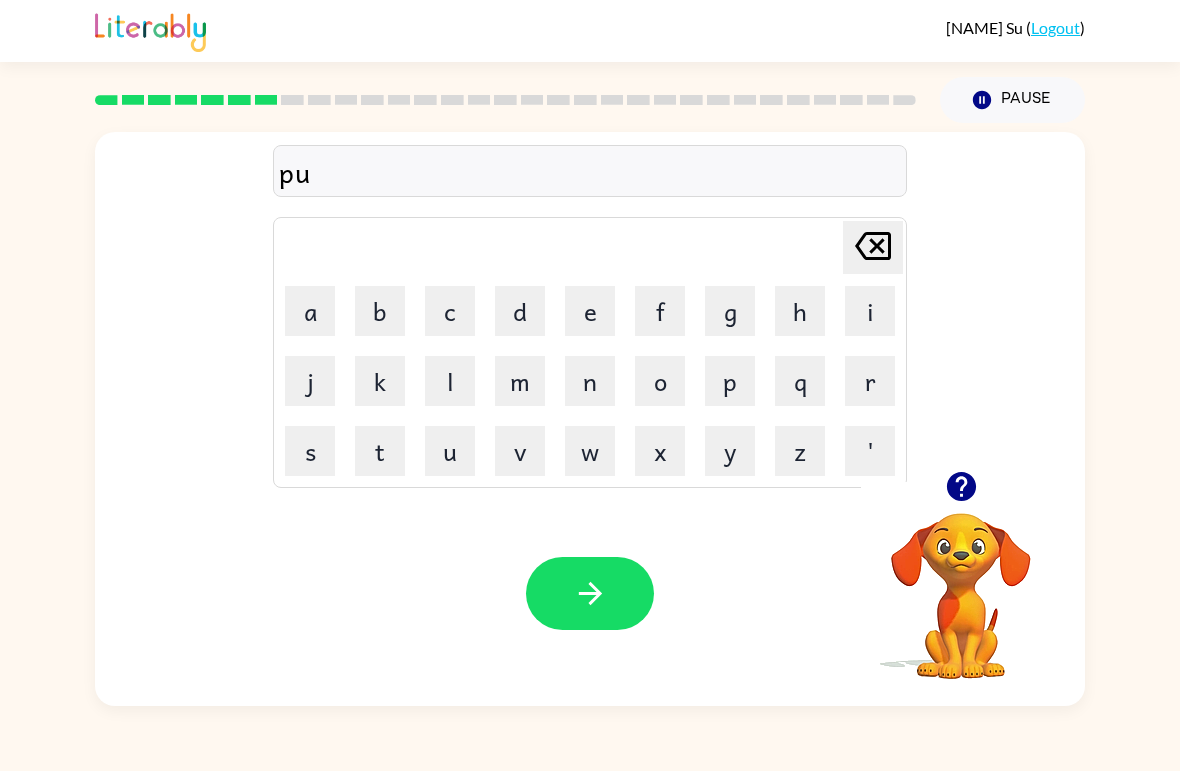 click on "d" at bounding box center (310, 311) 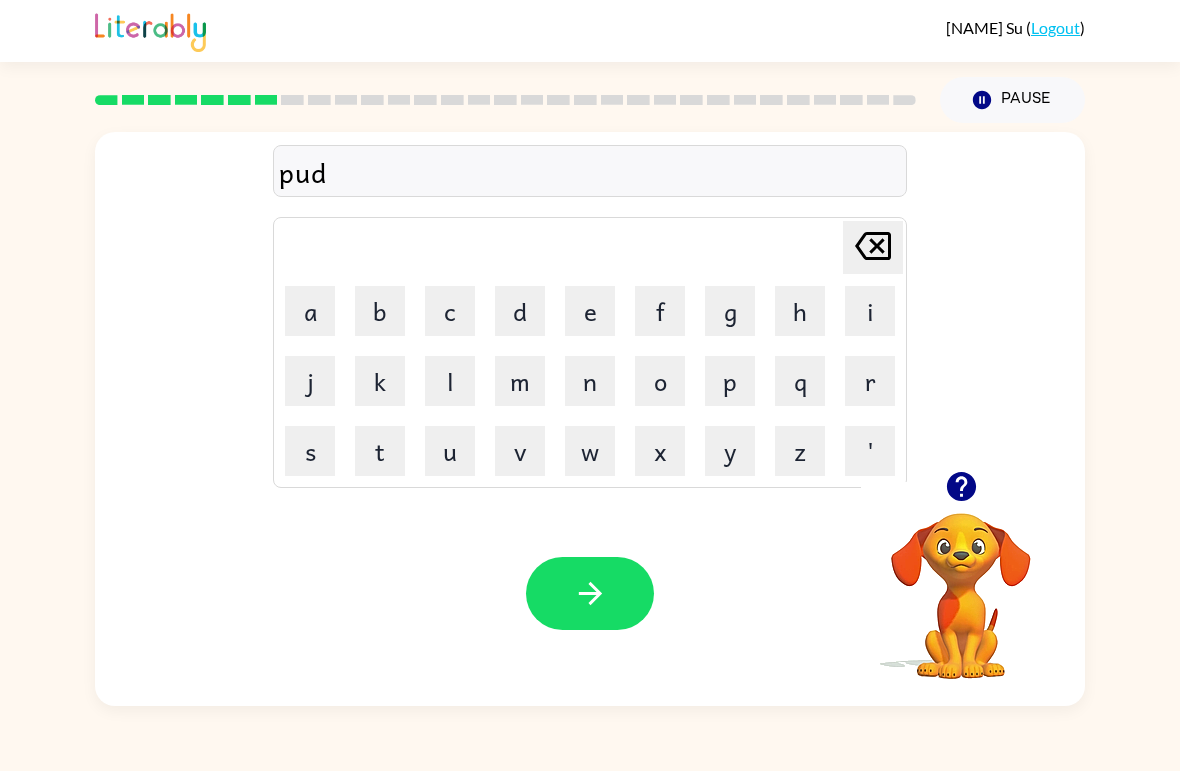 click on "d" at bounding box center (310, 311) 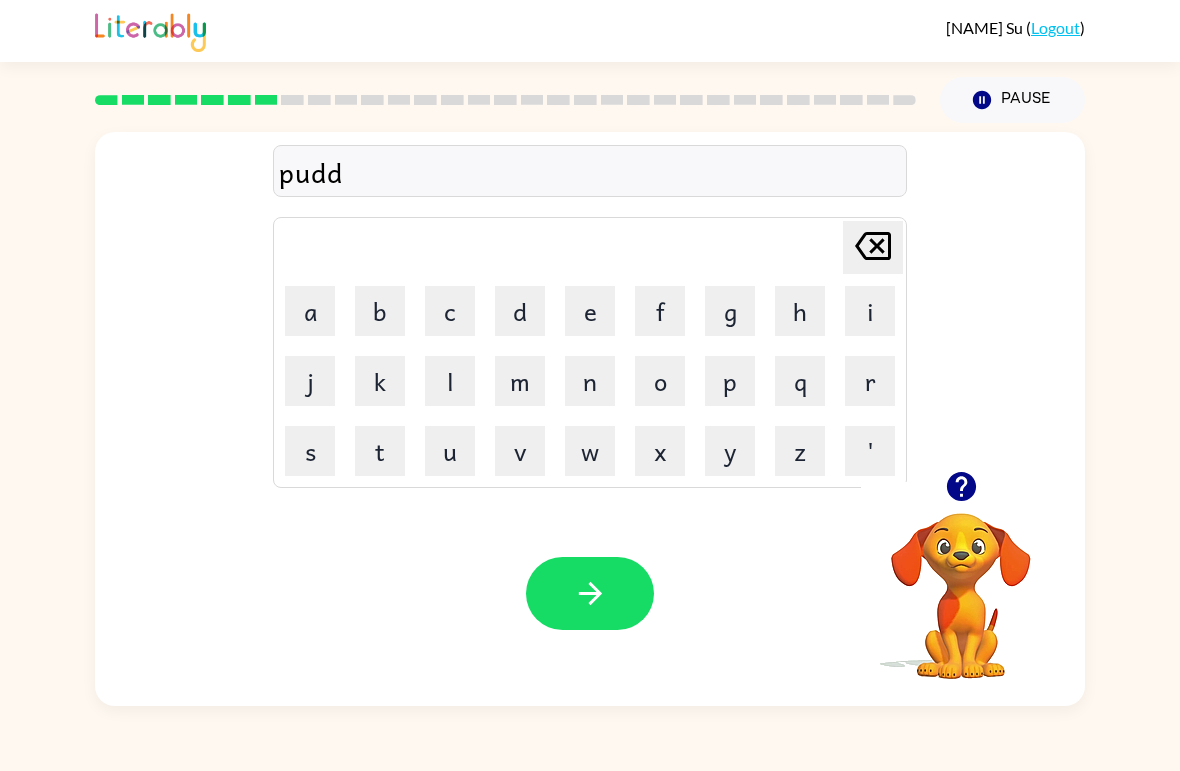 click on "l" at bounding box center (310, 311) 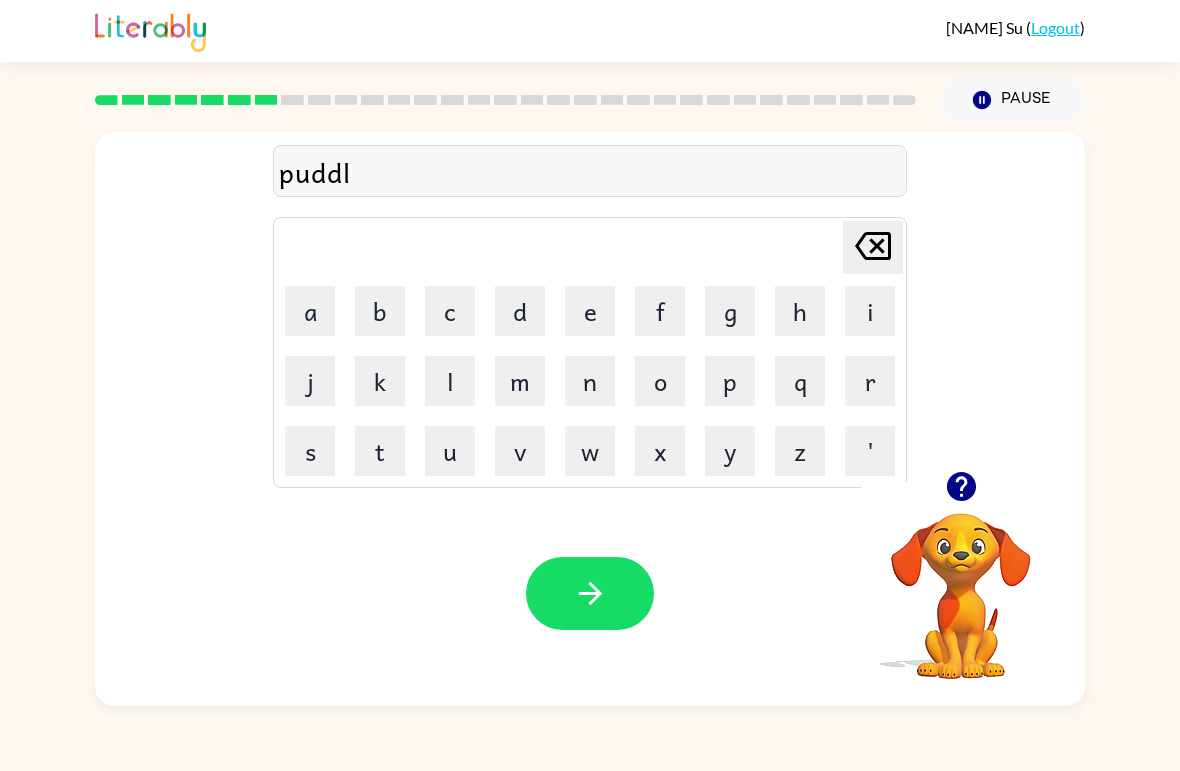 click on "e" at bounding box center [310, 311] 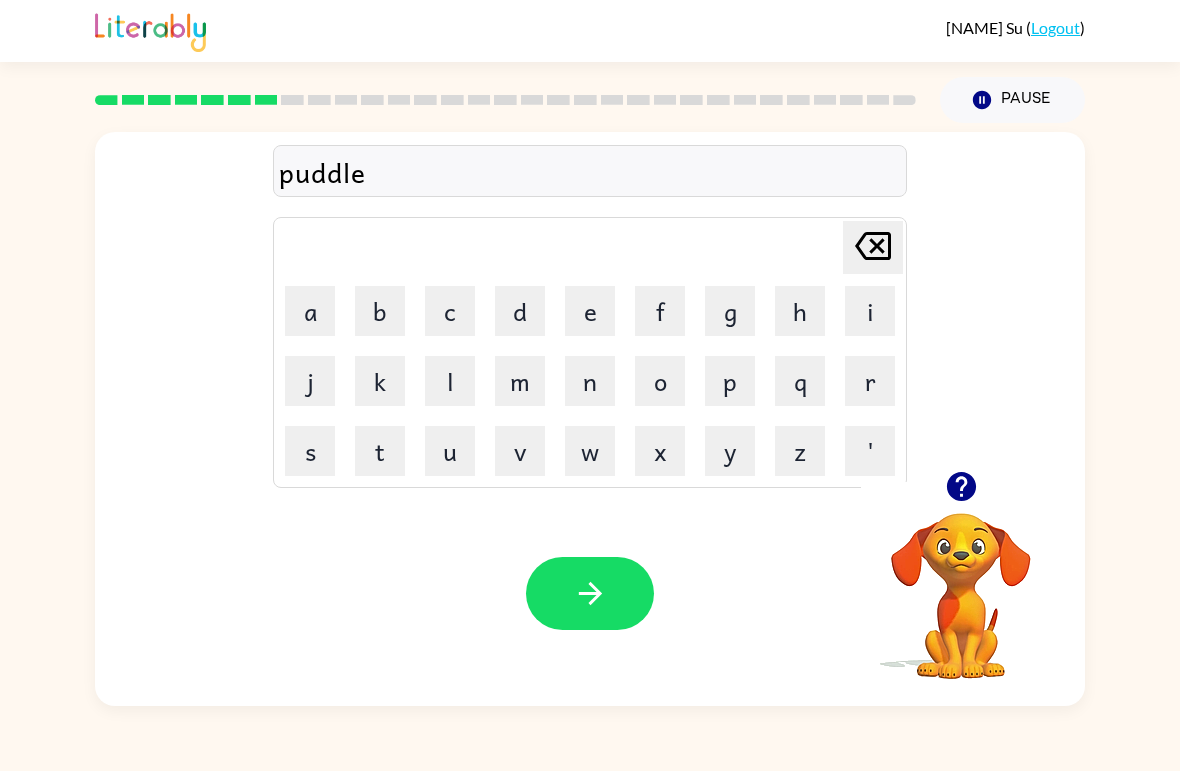 click at bounding box center [590, 593] 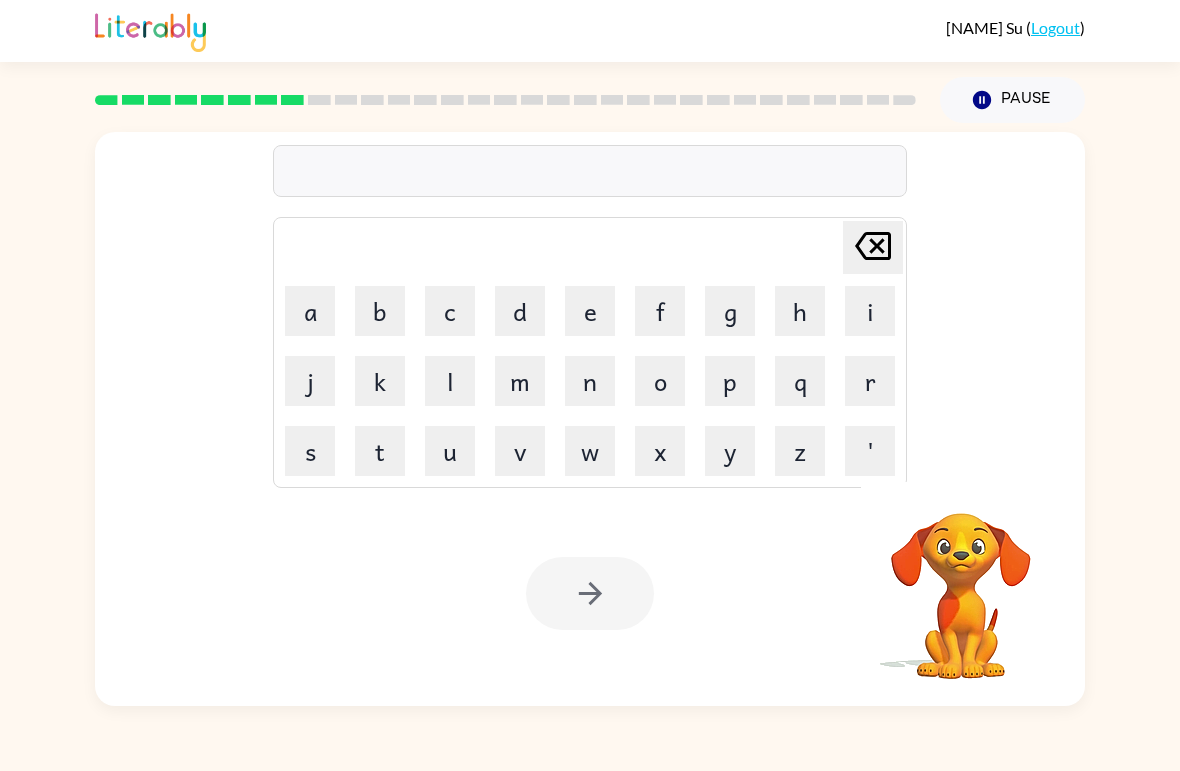 click on "Pause Pause" at bounding box center [1012, 100] 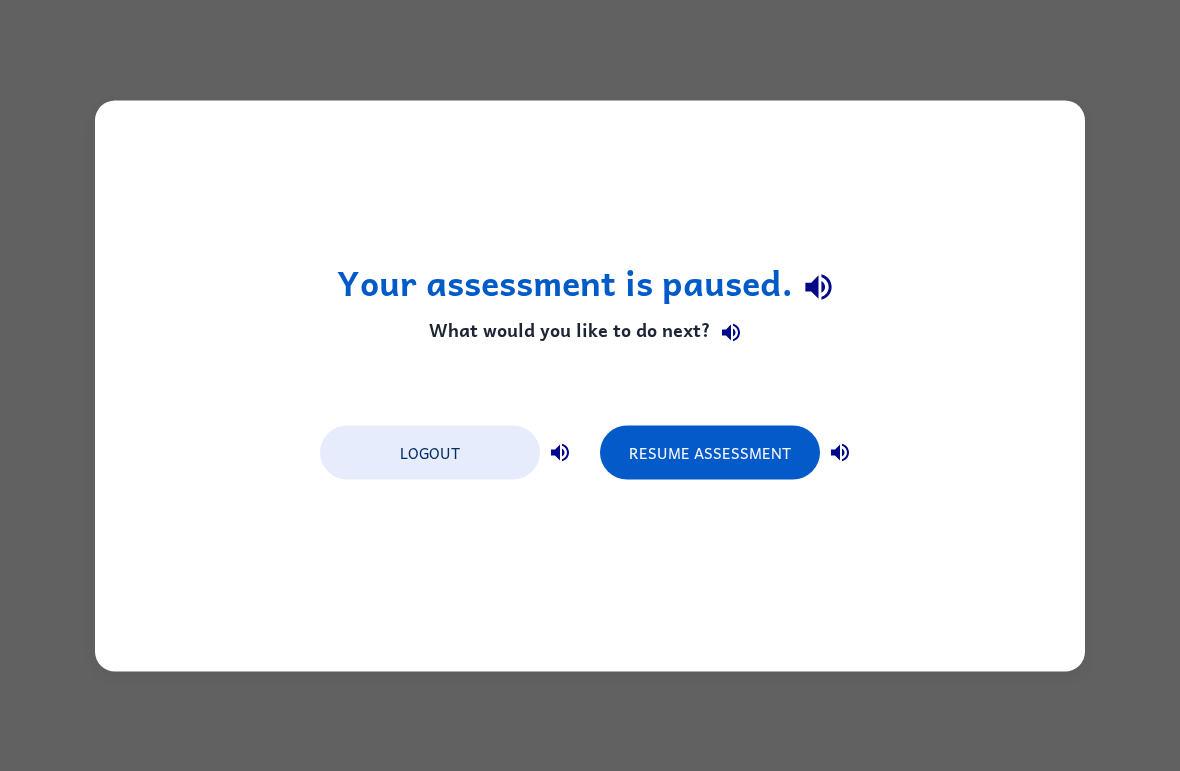 click on "Logout" at bounding box center [430, 452] 